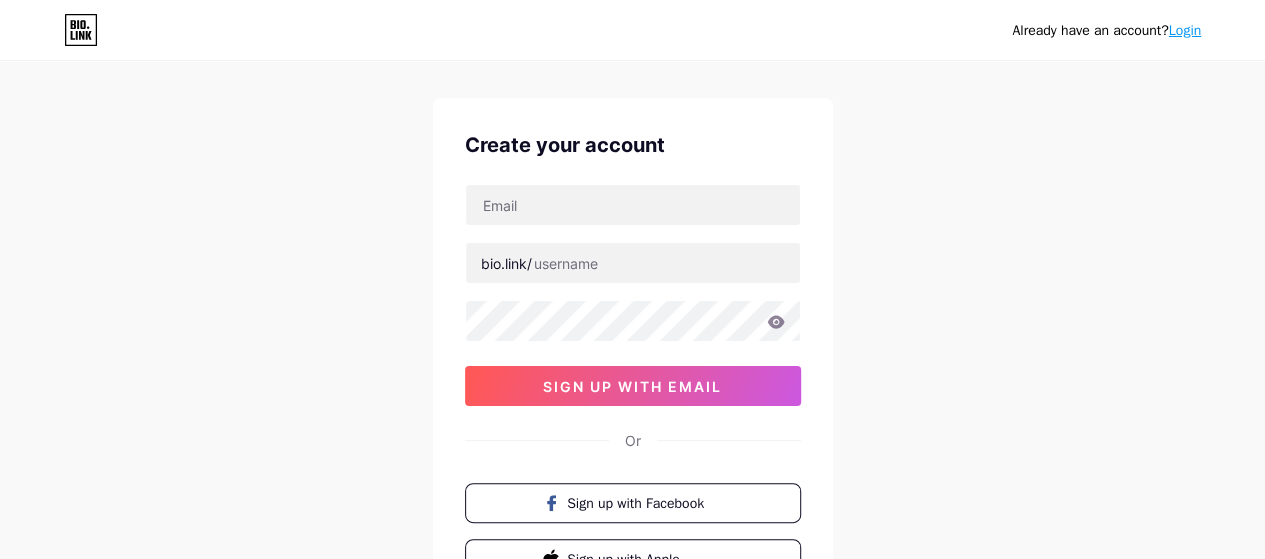 scroll, scrollTop: 0, scrollLeft: 0, axis: both 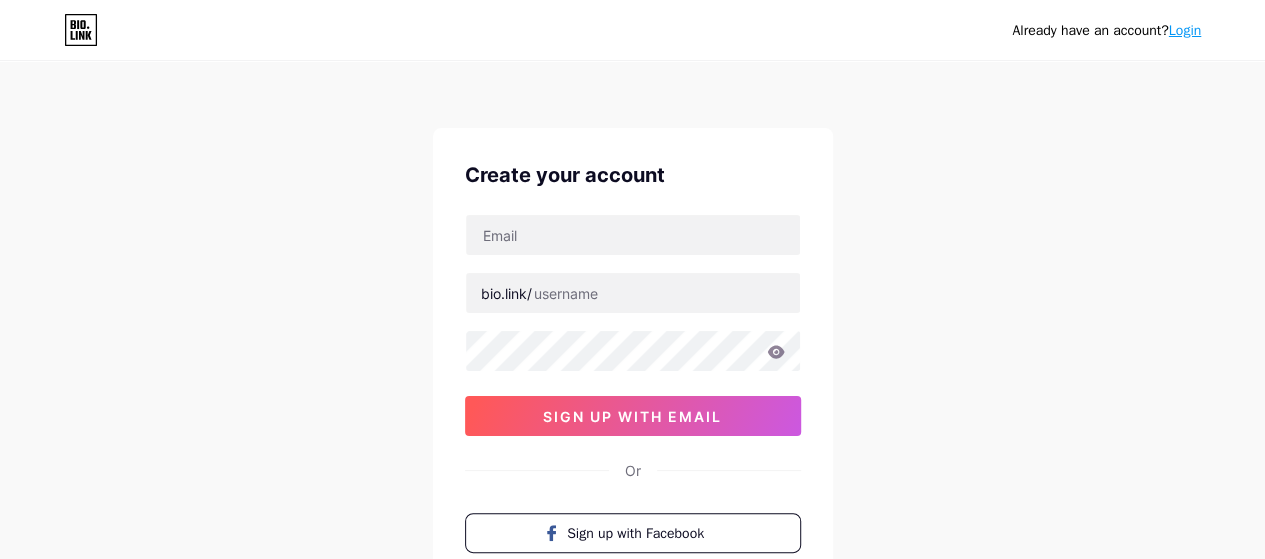 click at bounding box center [633, 235] 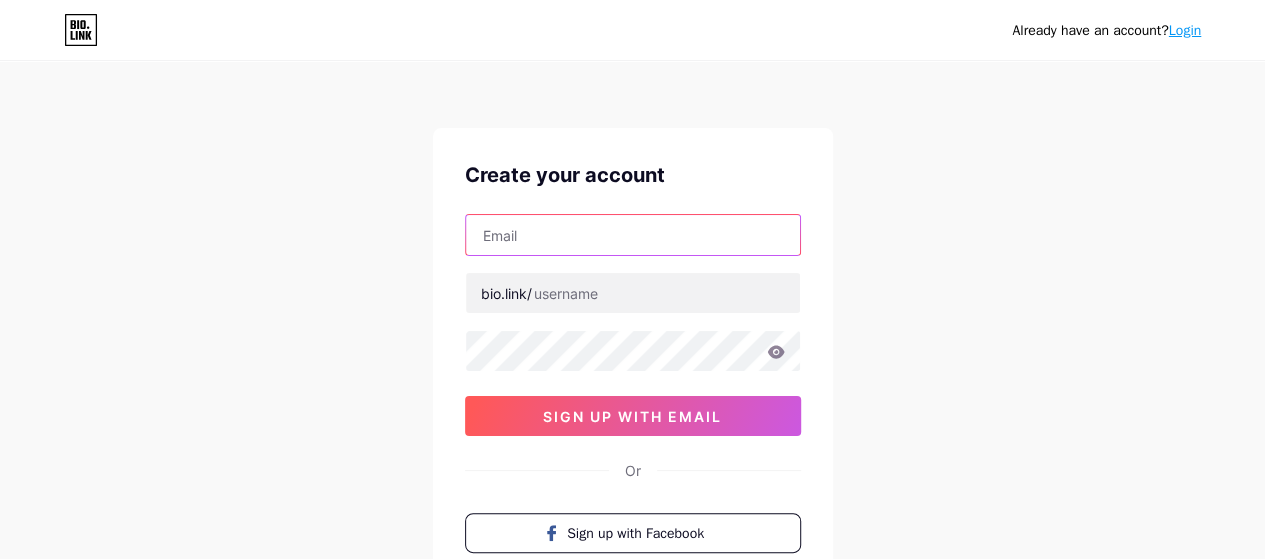 click at bounding box center [633, 235] 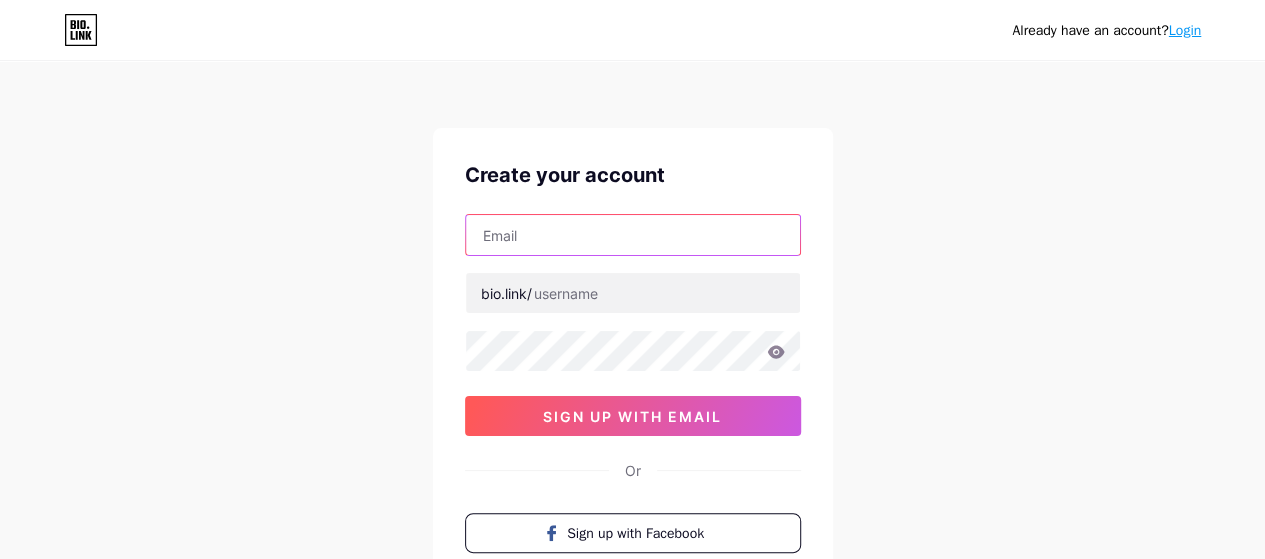 type on "qatalhasina007@example.com" 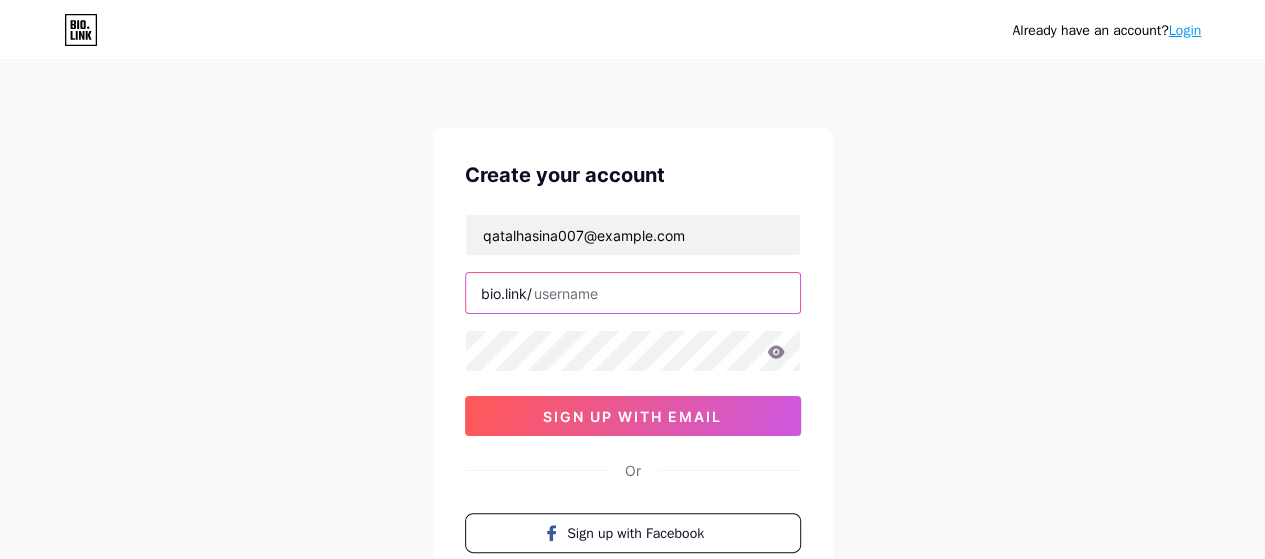 click at bounding box center (633, 293) 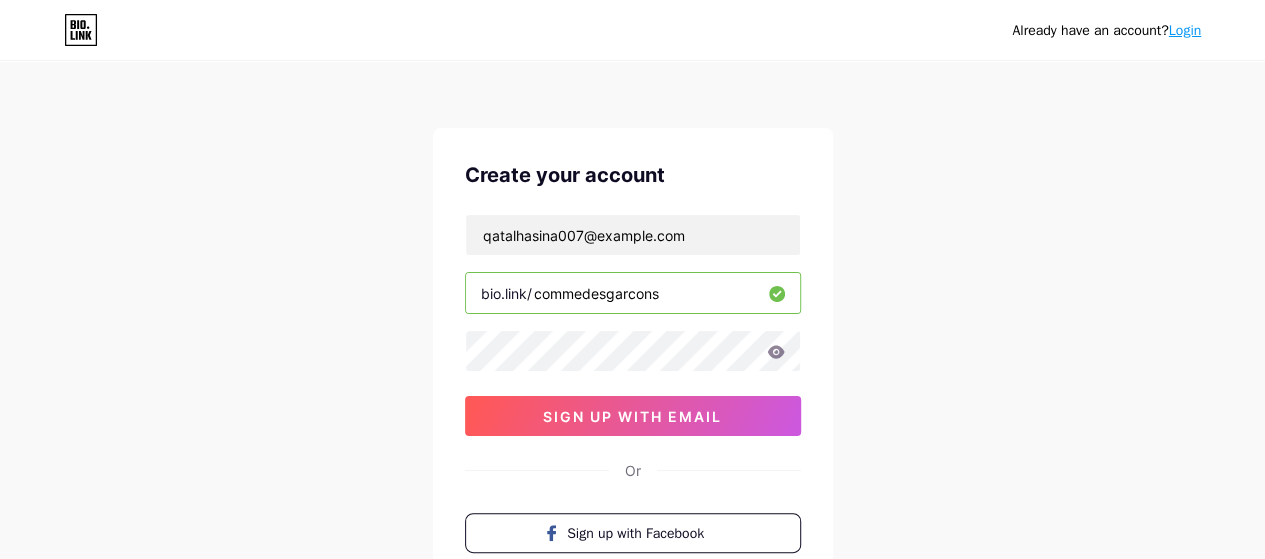 type on "commedesgarcons" 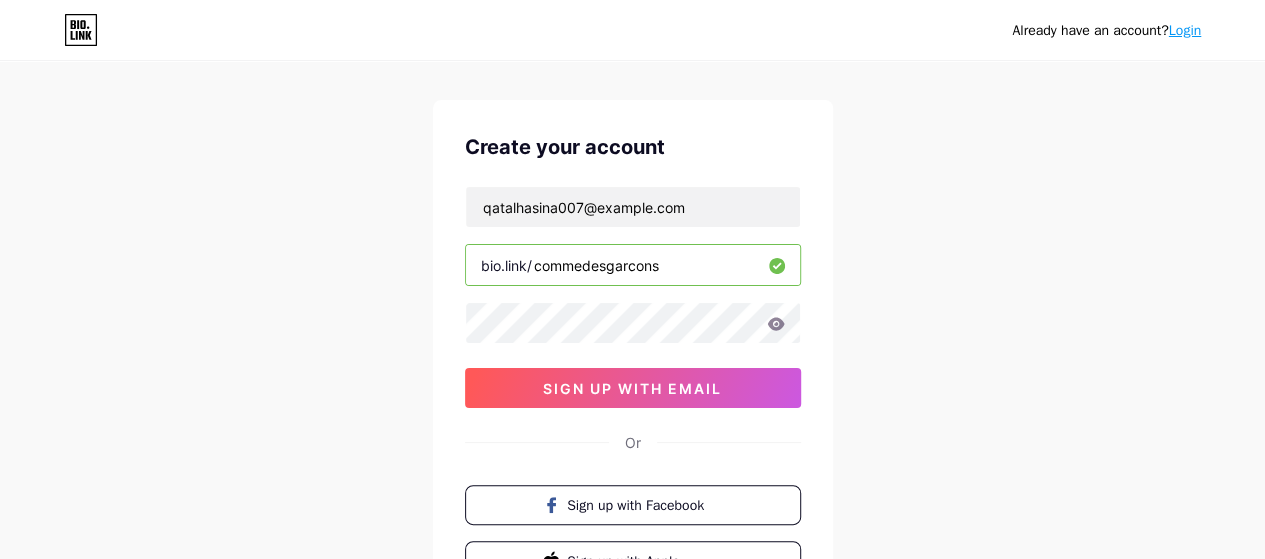 scroll, scrollTop: 0, scrollLeft: 0, axis: both 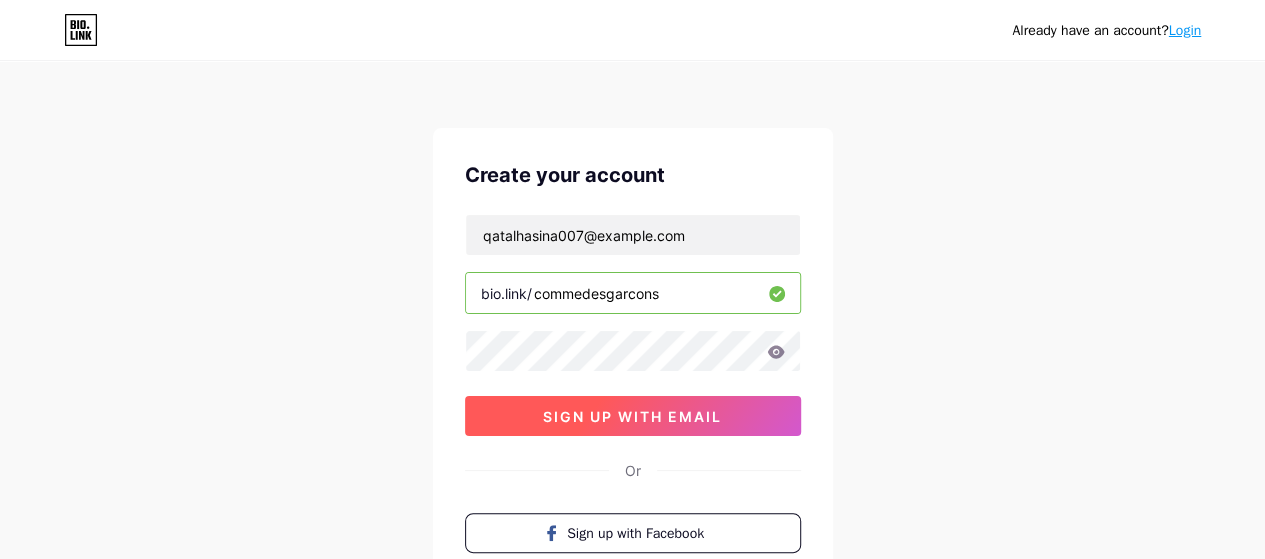 click on "sign up with email" at bounding box center [632, 416] 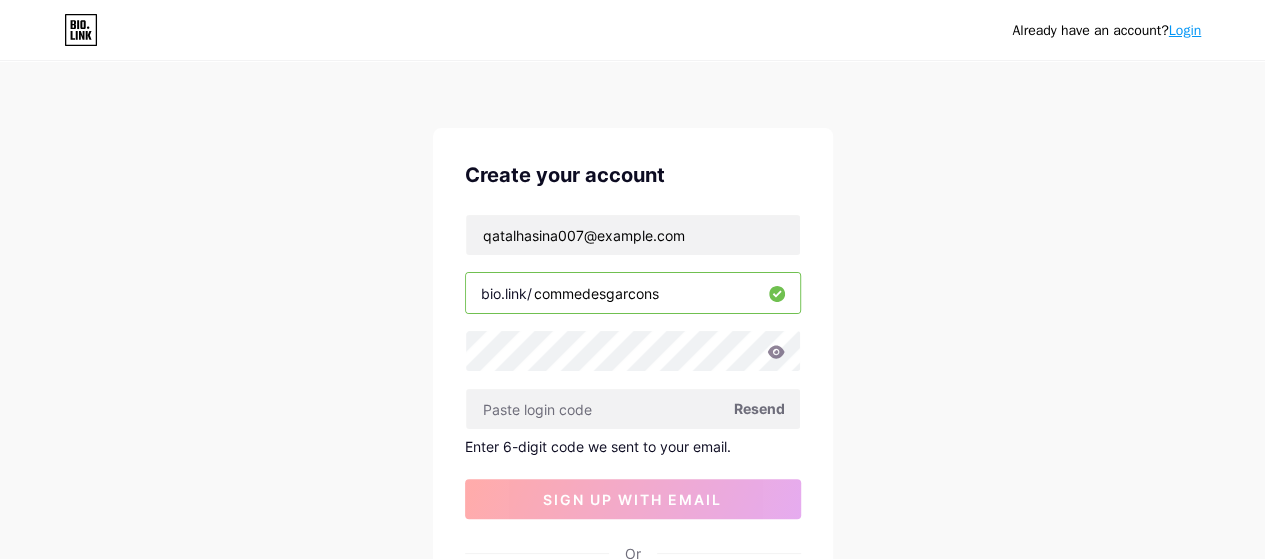 click on "Resend" at bounding box center [759, 408] 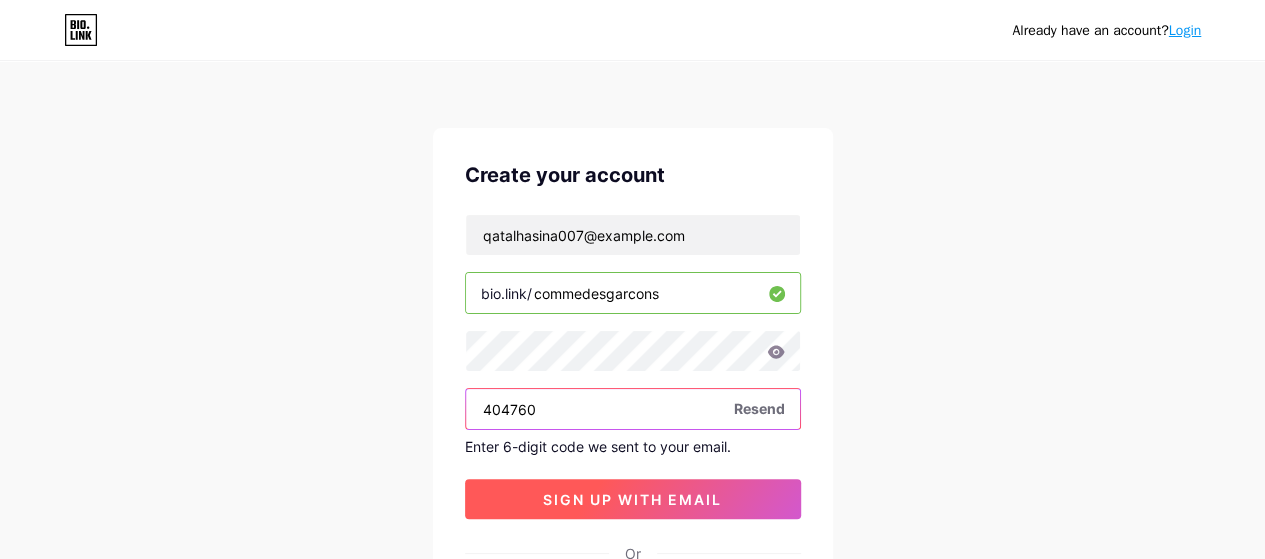 type on "404760" 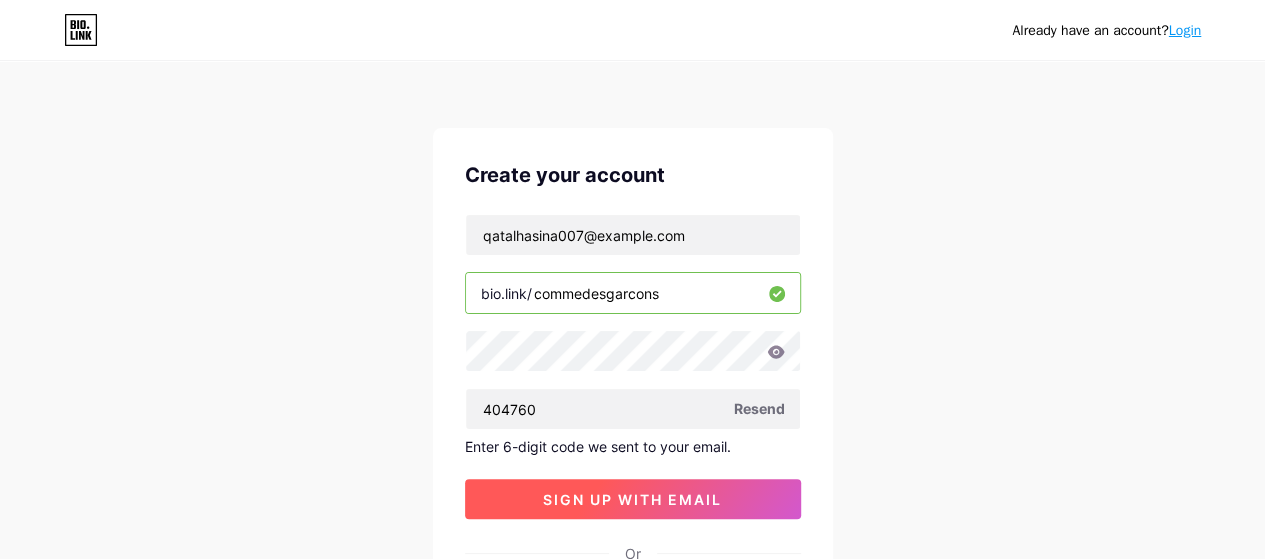 click on "sign up with email" at bounding box center [633, 499] 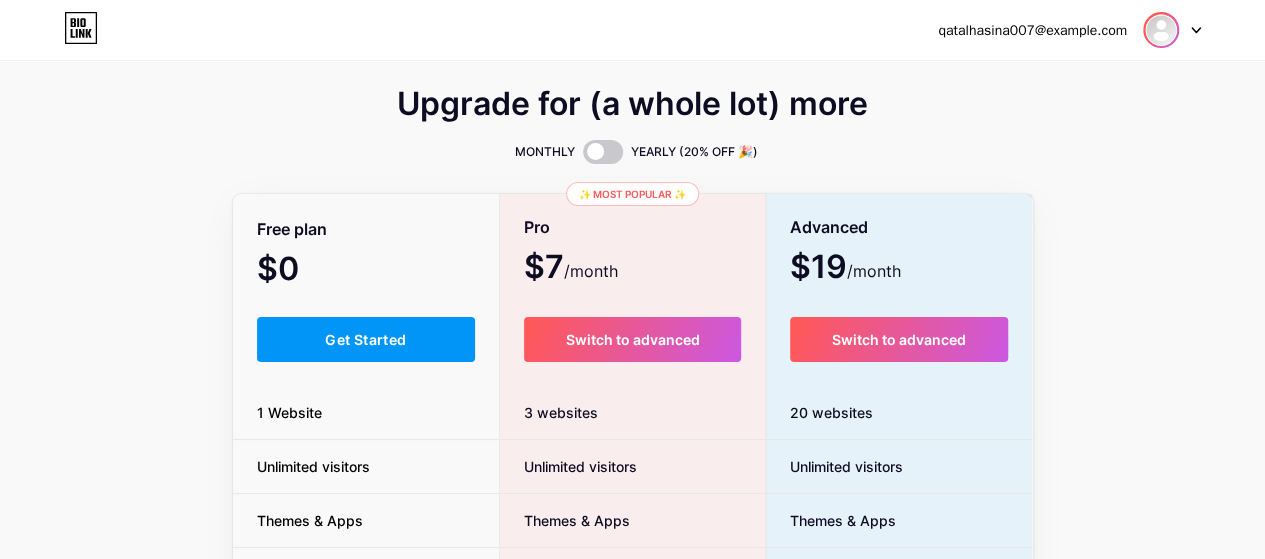click at bounding box center [1161, 30] 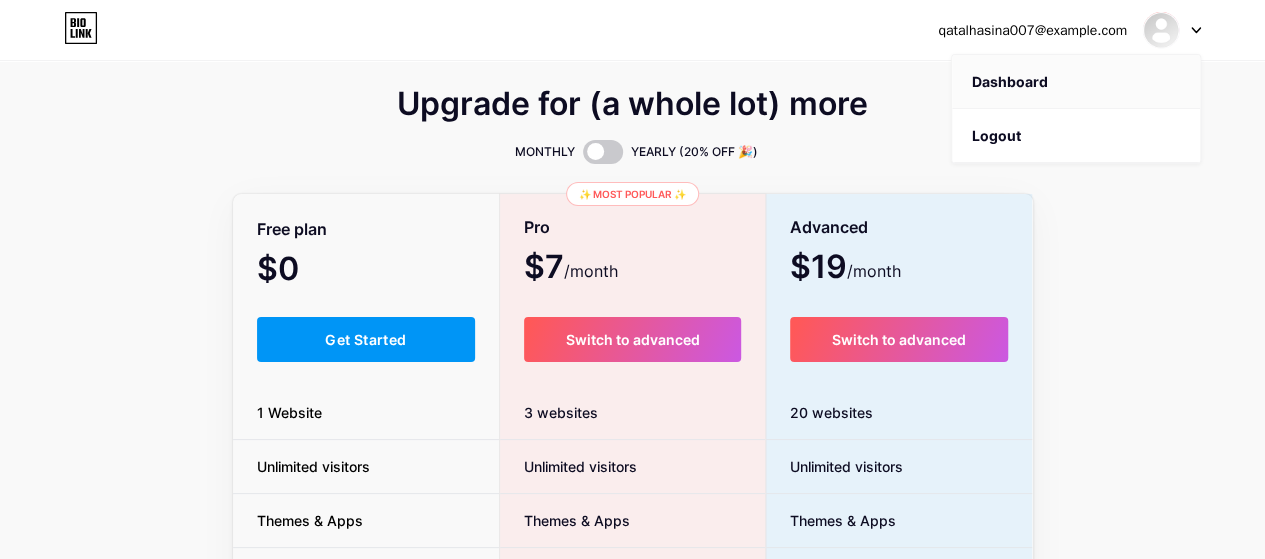 click on "Dashboard" at bounding box center (1076, 82) 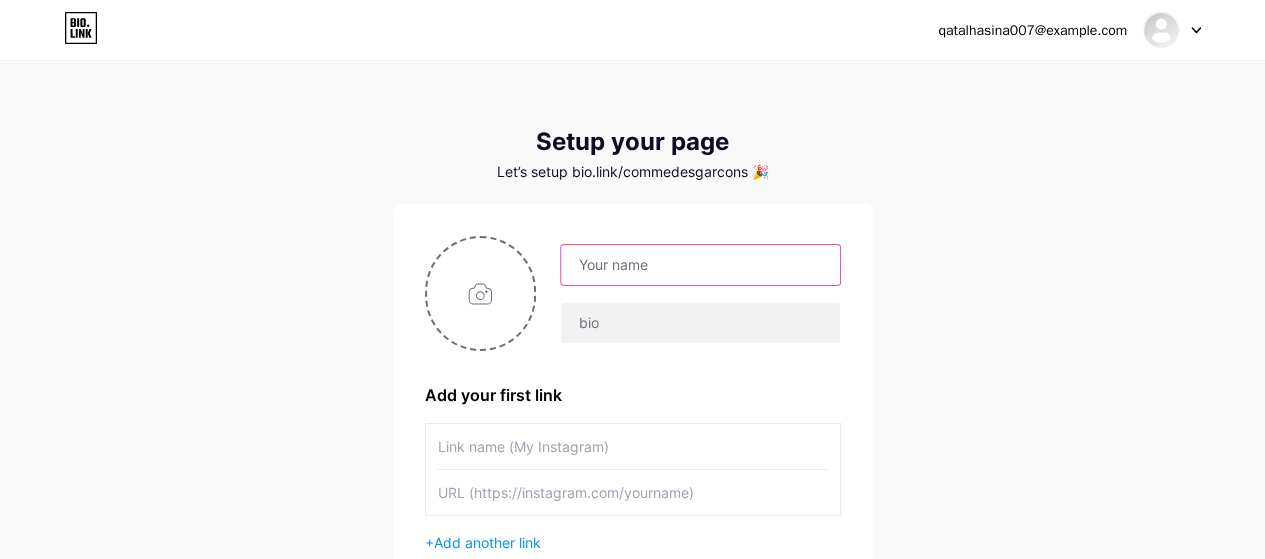 click at bounding box center (700, 265) 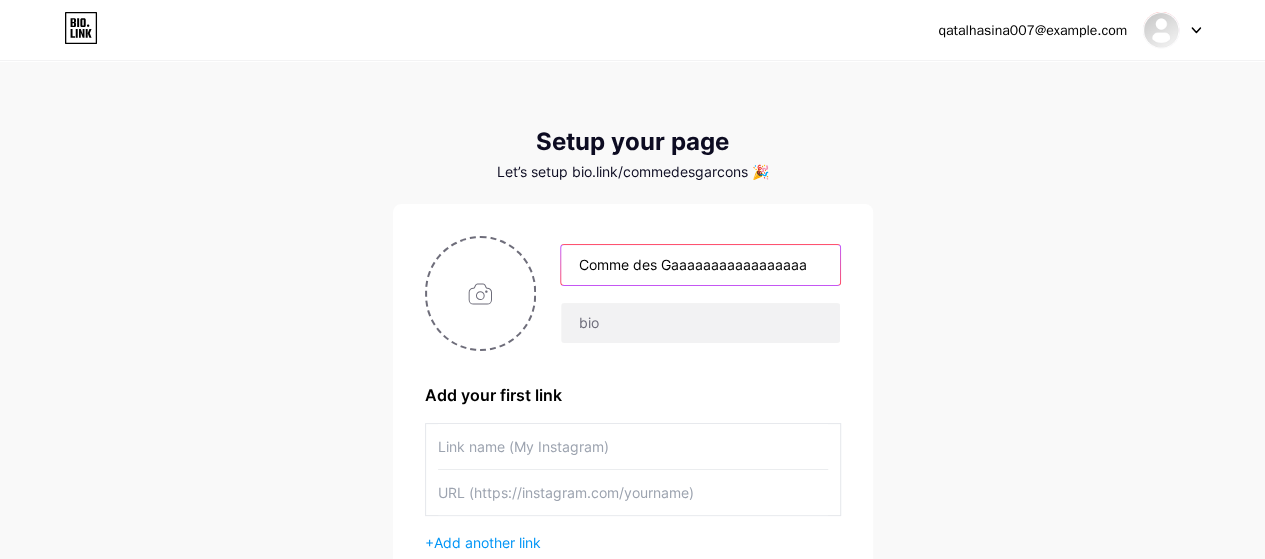 scroll, scrollTop: 0, scrollLeft: 0, axis: both 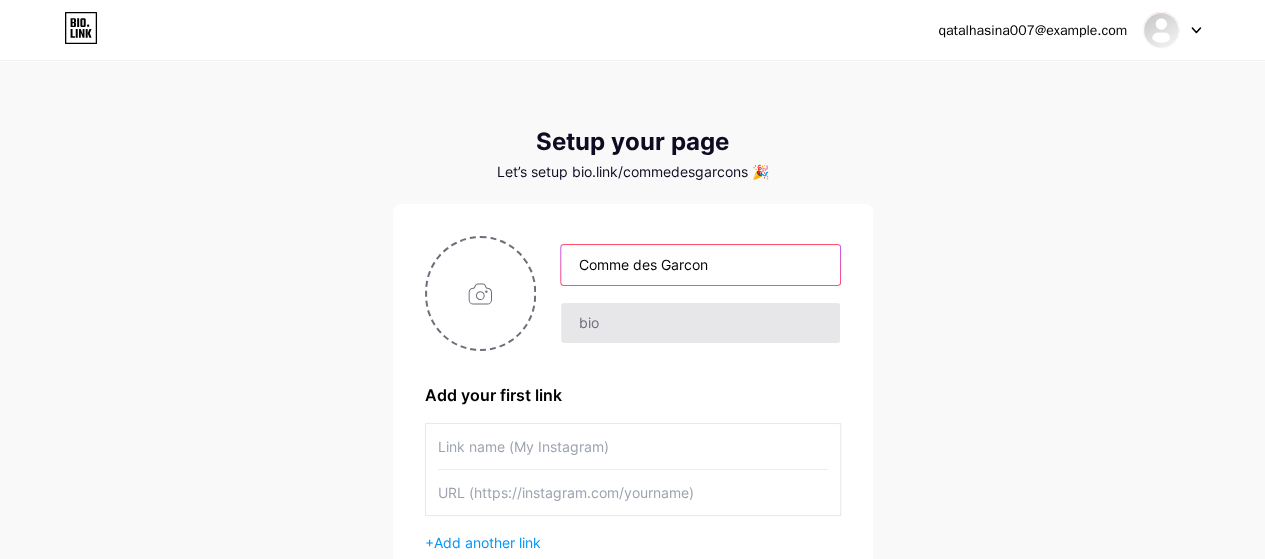 type on "Comme des Garcon" 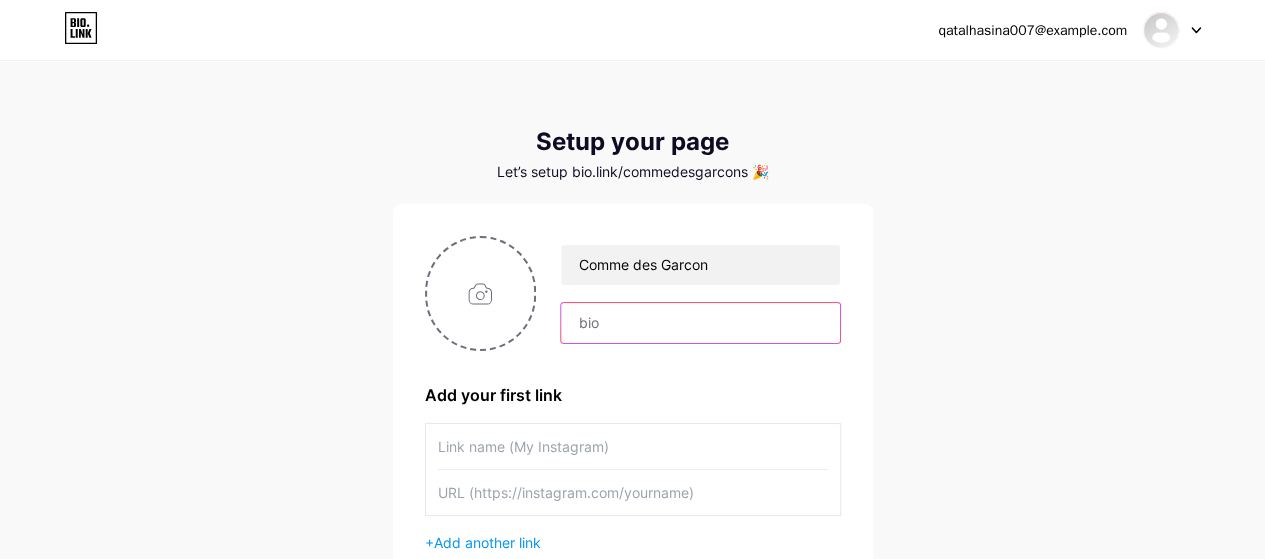 click at bounding box center (700, 323) 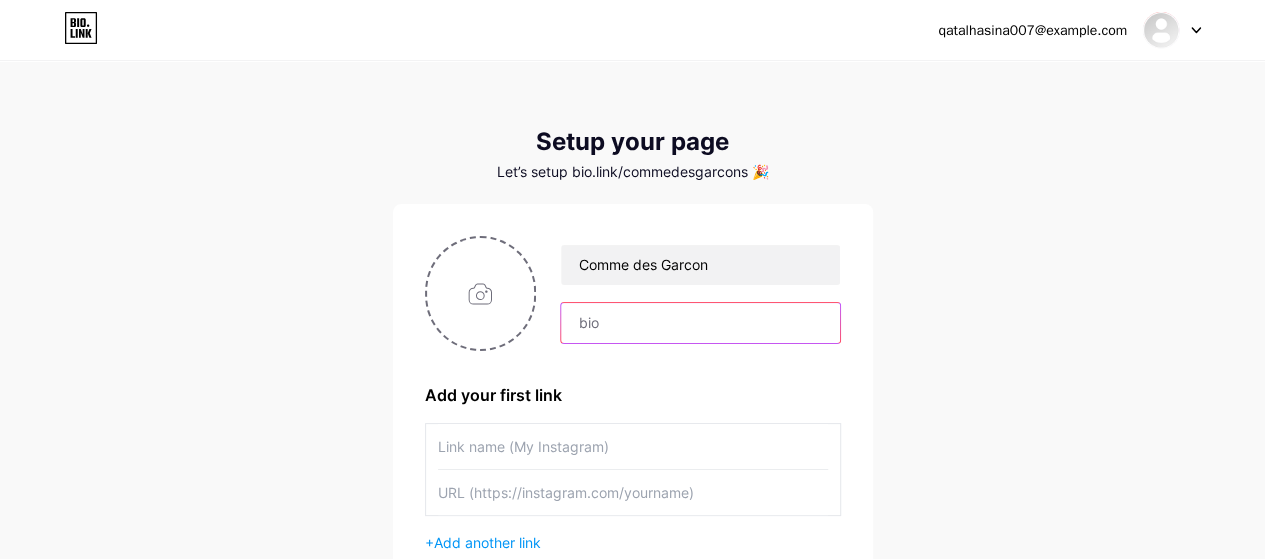 paste on "Comme Des Garcons PLAY Official Store Where you can Buy CDG Hoodie and Shirt for Men and Women Amazing love heart Design For USA" 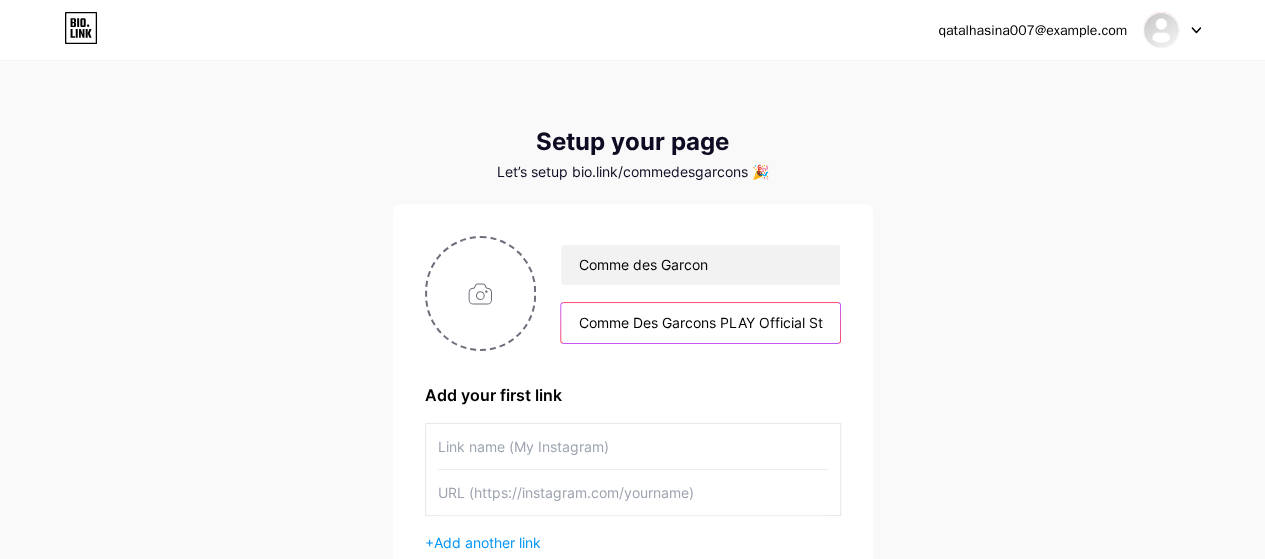 scroll, scrollTop: 0, scrollLeft: 683, axis: horizontal 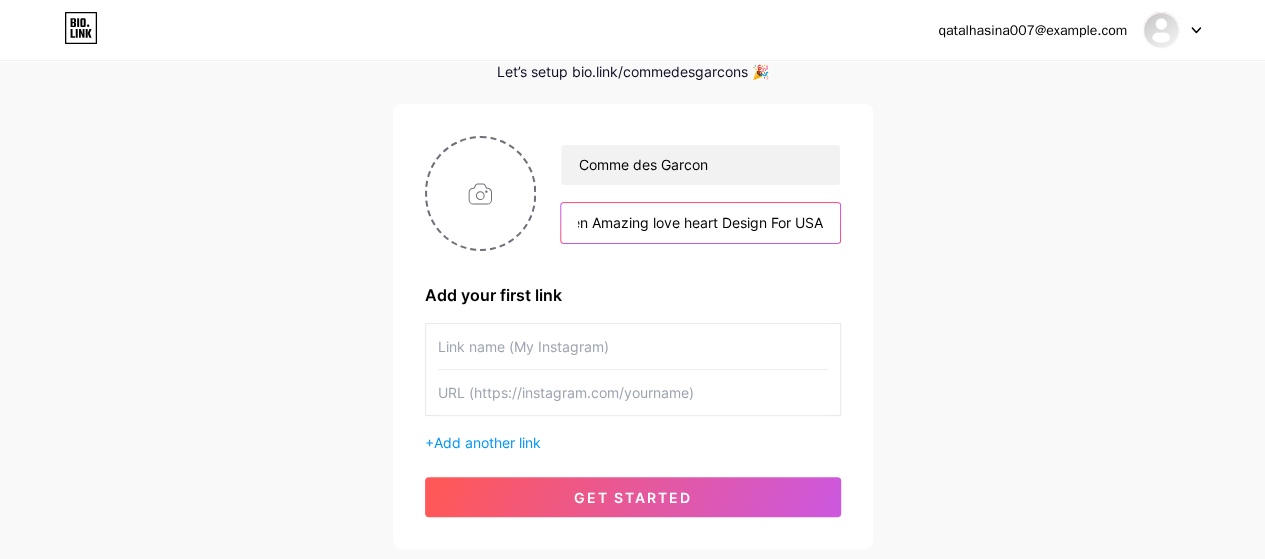 type on "Comme Des Garcons PLAY Official Store Where you can Buy CDG Hoodie and Shirt for Men and Women Amazing love heart Design For USA" 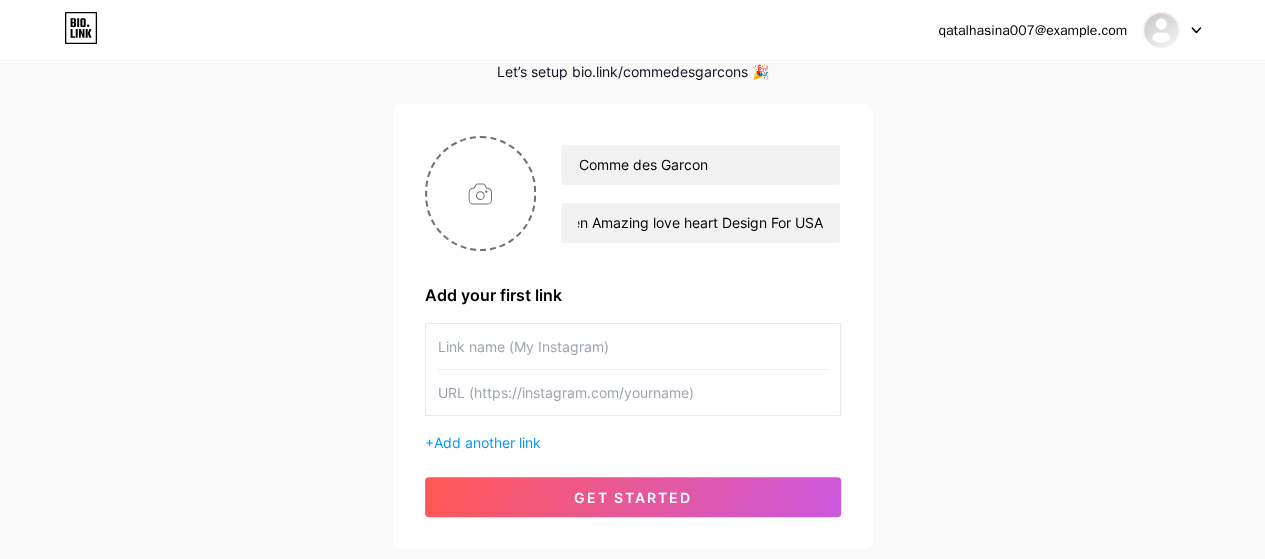 scroll, scrollTop: 0, scrollLeft: 0, axis: both 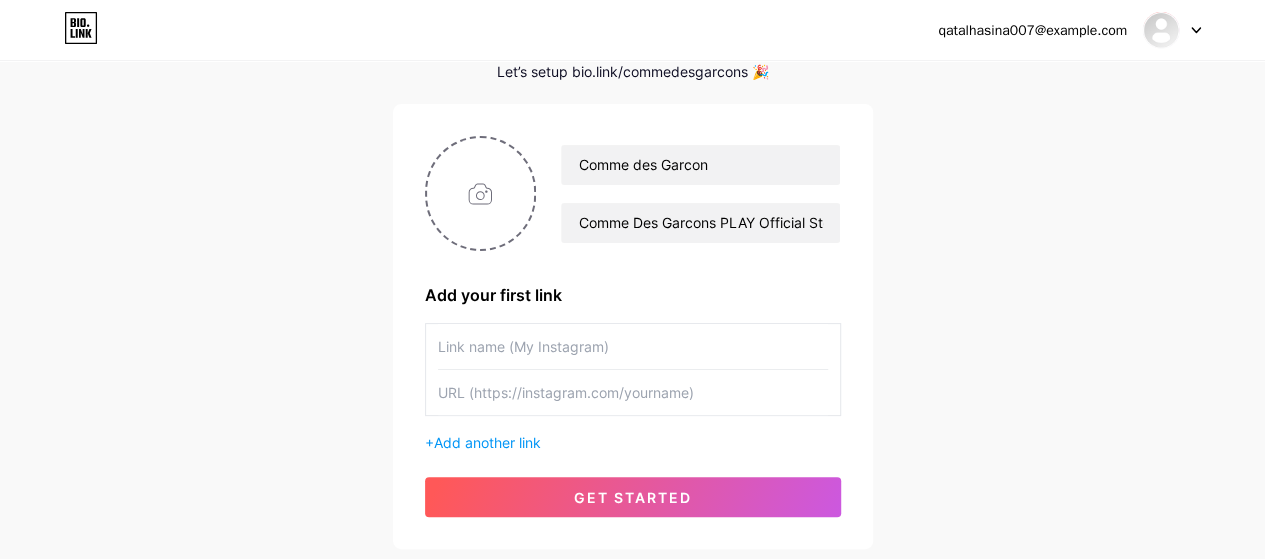 click at bounding box center (633, 346) 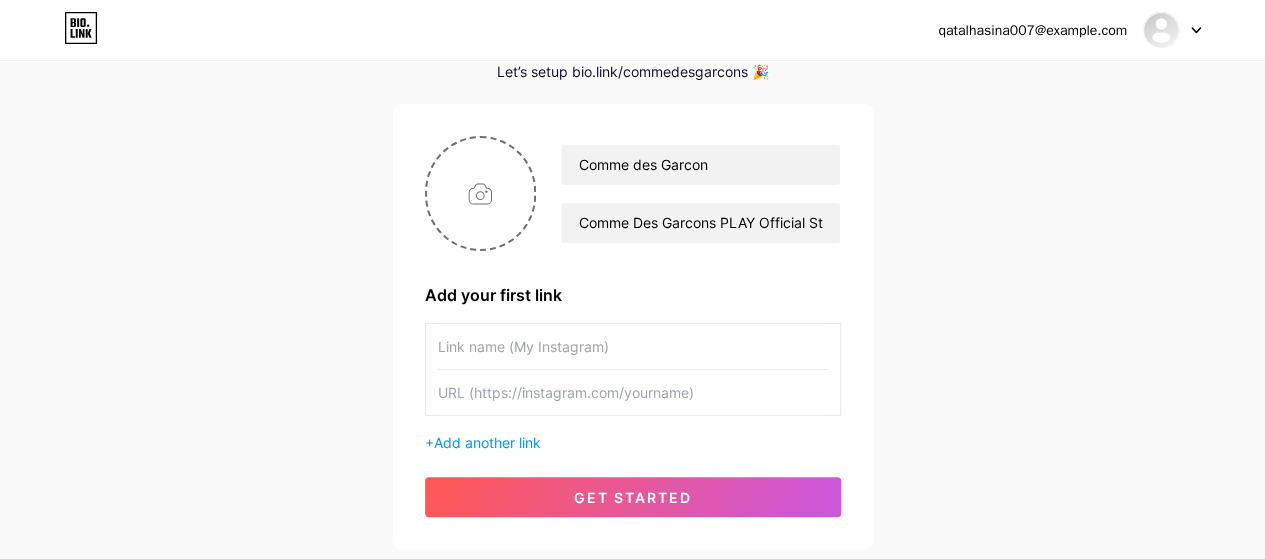 paste on "Discover Comme des Garcons Collection with Big Discount at CDG Official Store." 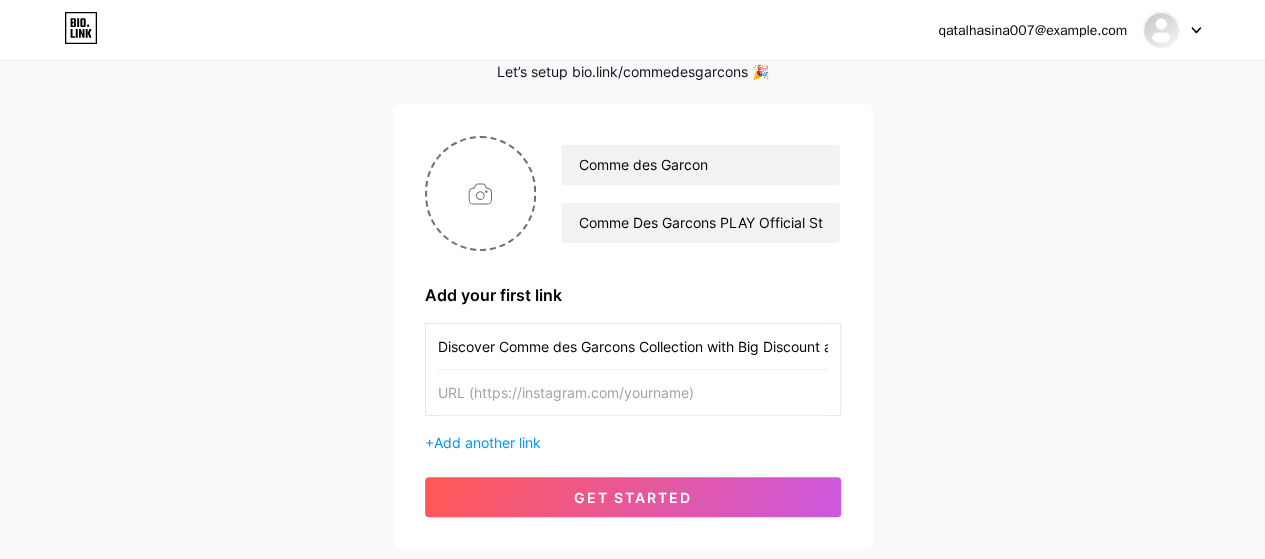 scroll, scrollTop: 0, scrollLeft: 143, axis: horizontal 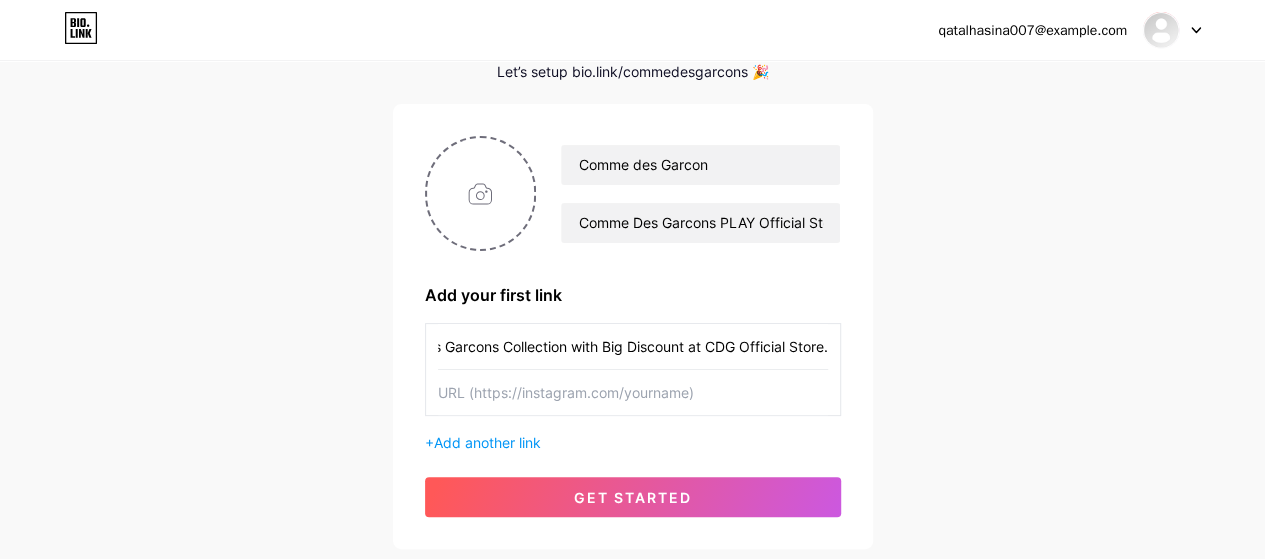 type on "Discover Comme des Garcons Collection with Big Discount at CDG Official Store." 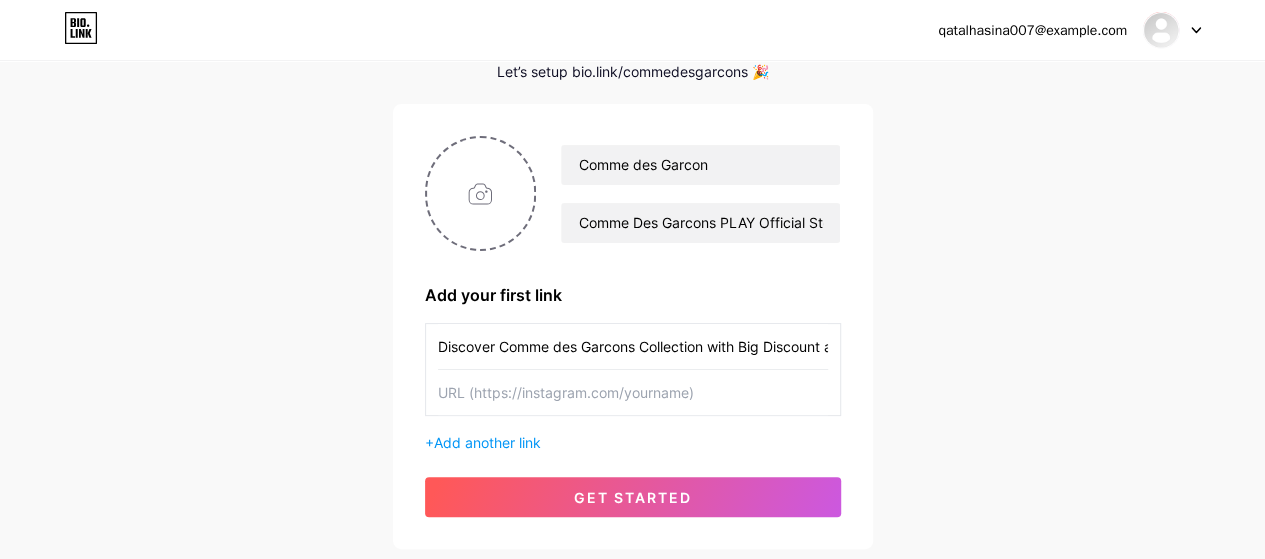 click at bounding box center [633, 392] 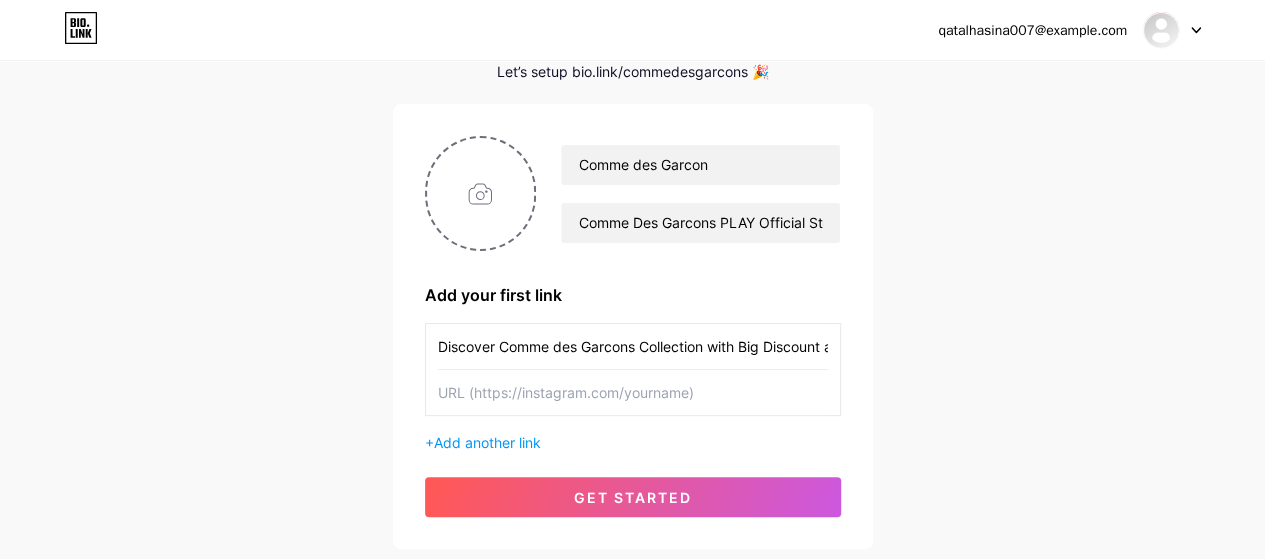 paste on "https://commedesgarconsshop.us/" 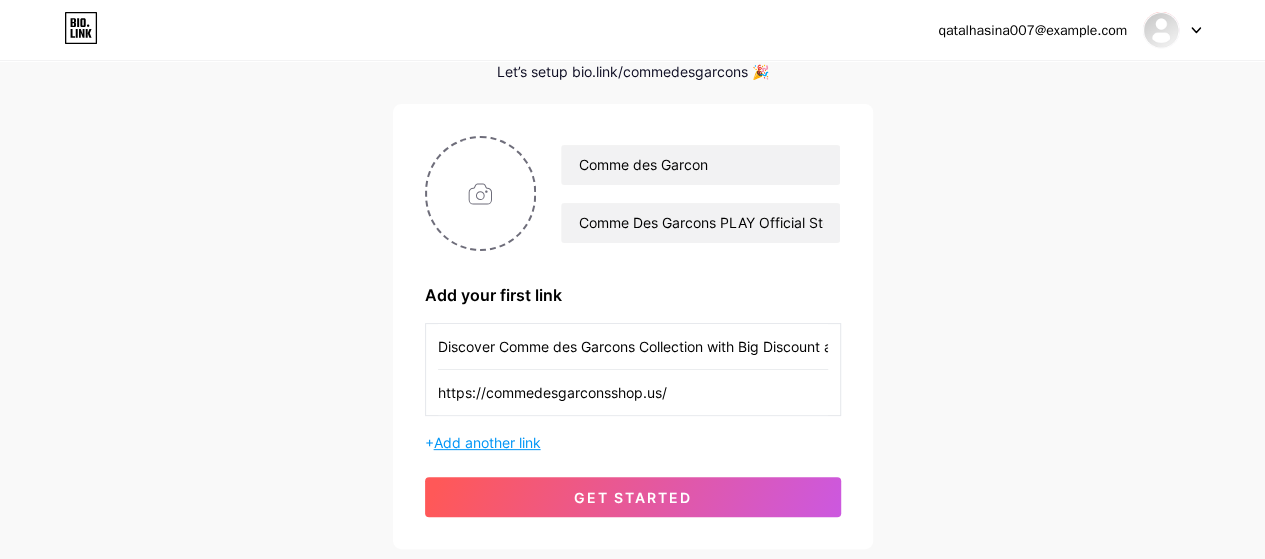type on "https://commedesgarconsshop.us/" 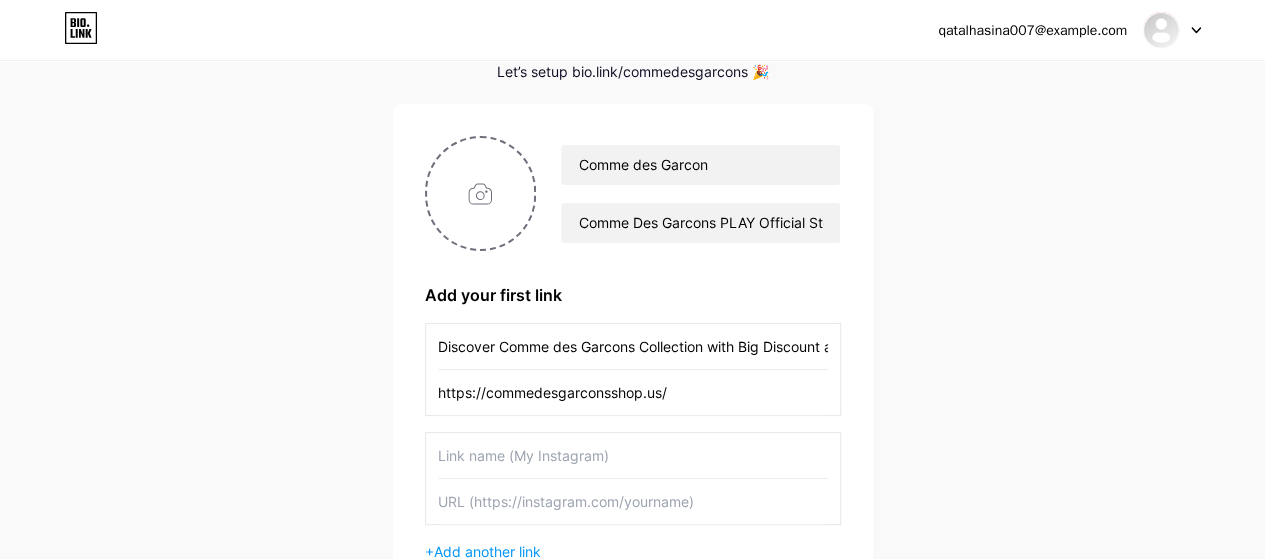 scroll, scrollTop: 200, scrollLeft: 0, axis: vertical 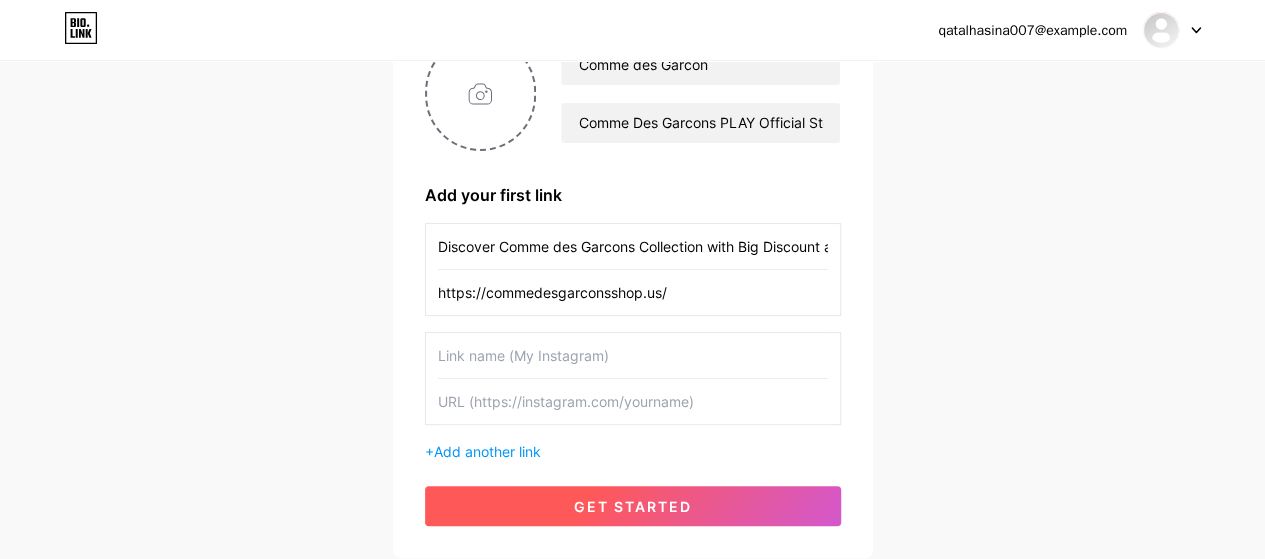 click on "get started" at bounding box center (633, 506) 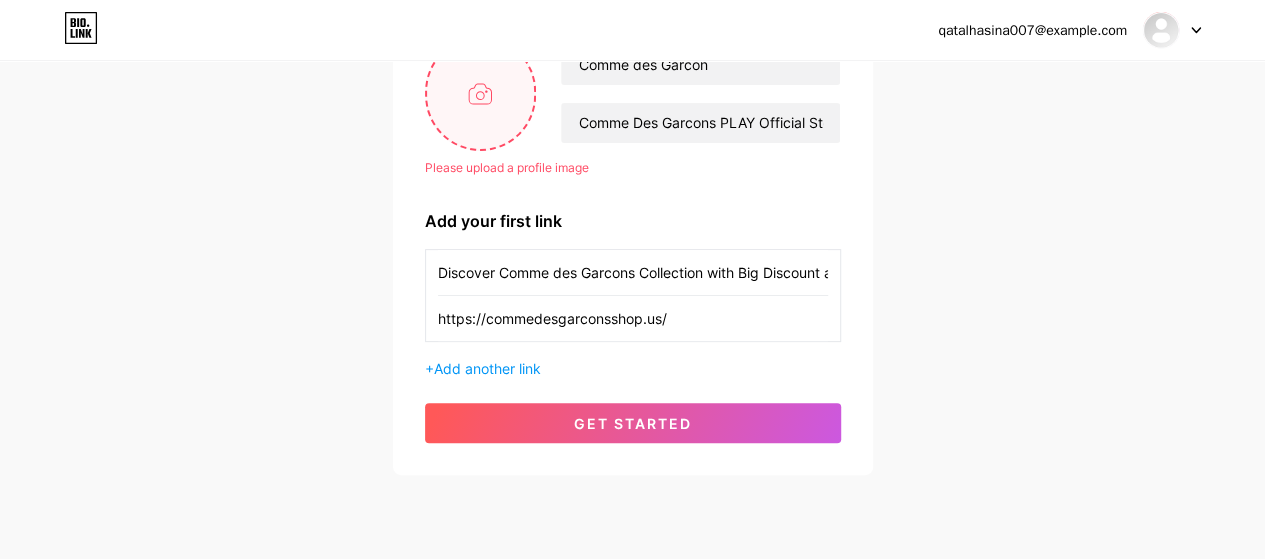 click at bounding box center [481, 93] 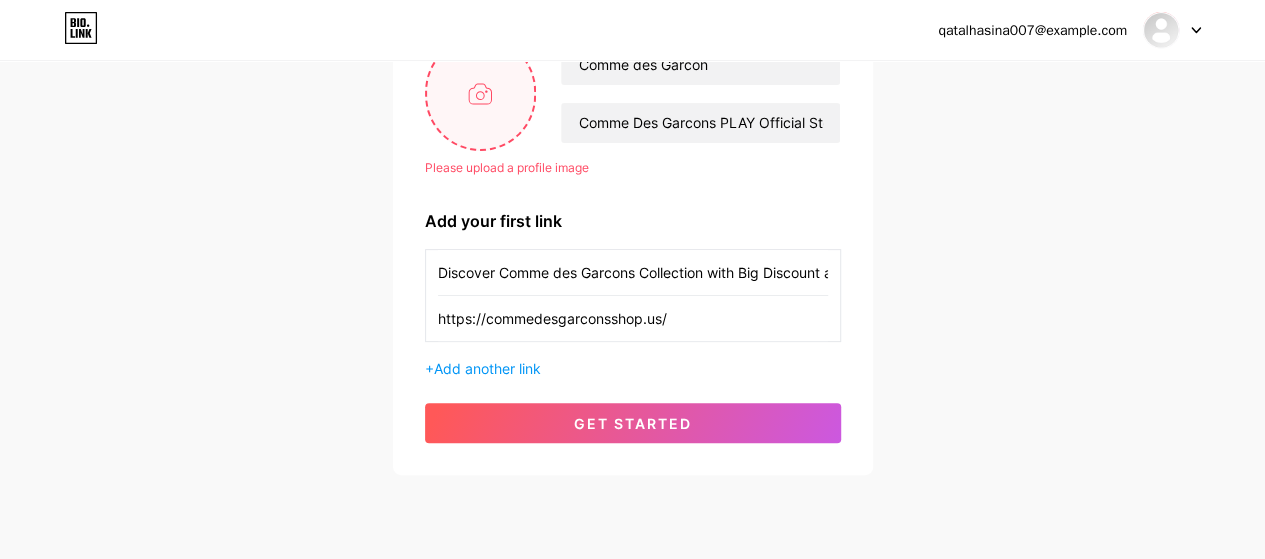 scroll, scrollTop: 100, scrollLeft: 0, axis: vertical 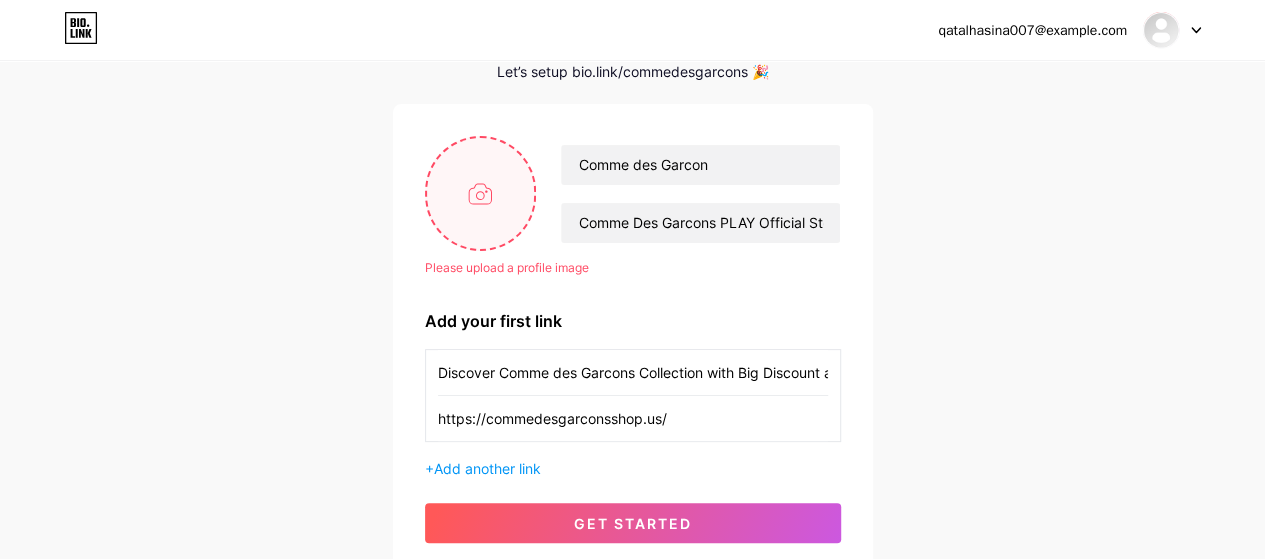 type on "C:\fakepath\Comme des Garçons Play Women's Hoodie.jpeg" 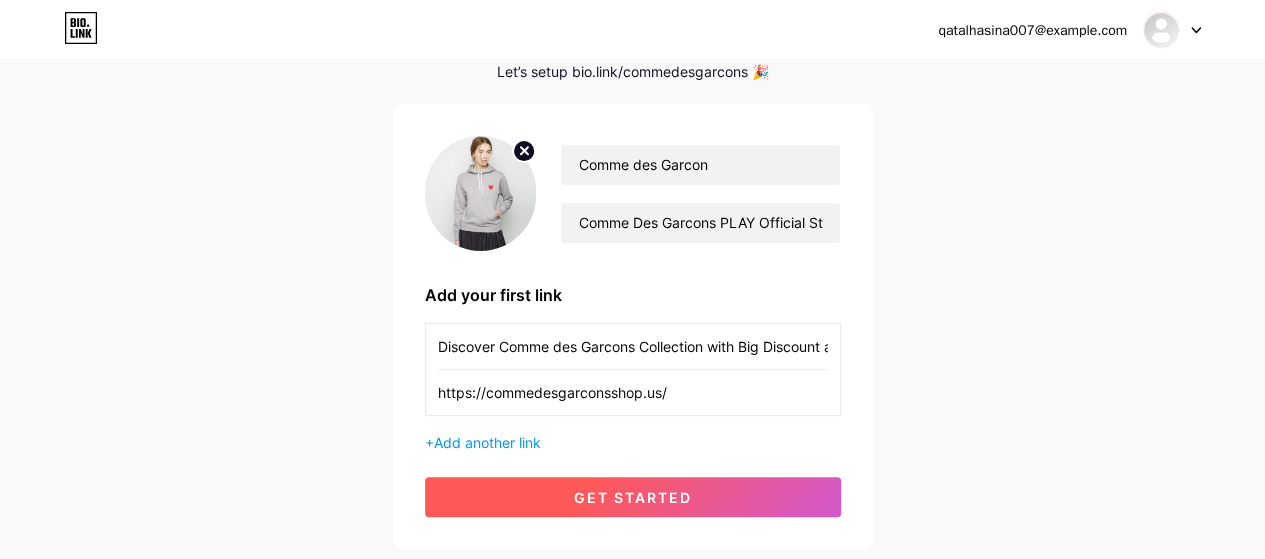 click on "Comme Des Garcons PLAY Official Store Where you can Buy CDG Hoodie and Shirt for Men and Women Amazing love heart Design For USA Add your first link Discover Comme des Garcons Collection with Big Discount at CDG Official Store. https://commedesgarconsshop.us/ + Add another link get started" at bounding box center [633, 326] 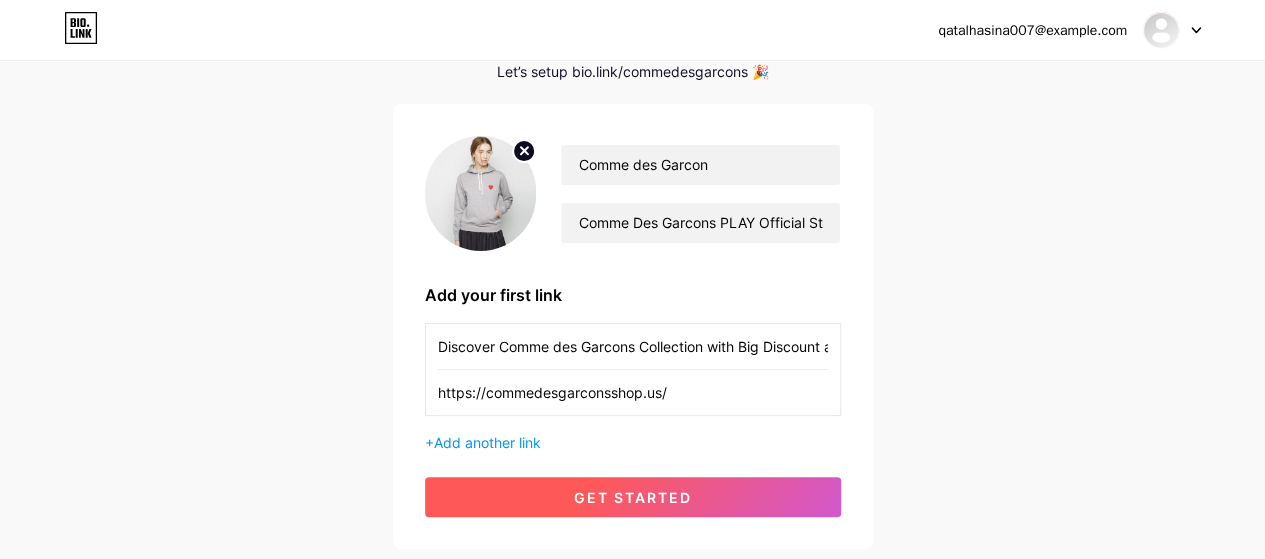 click on "get started" at bounding box center (633, 497) 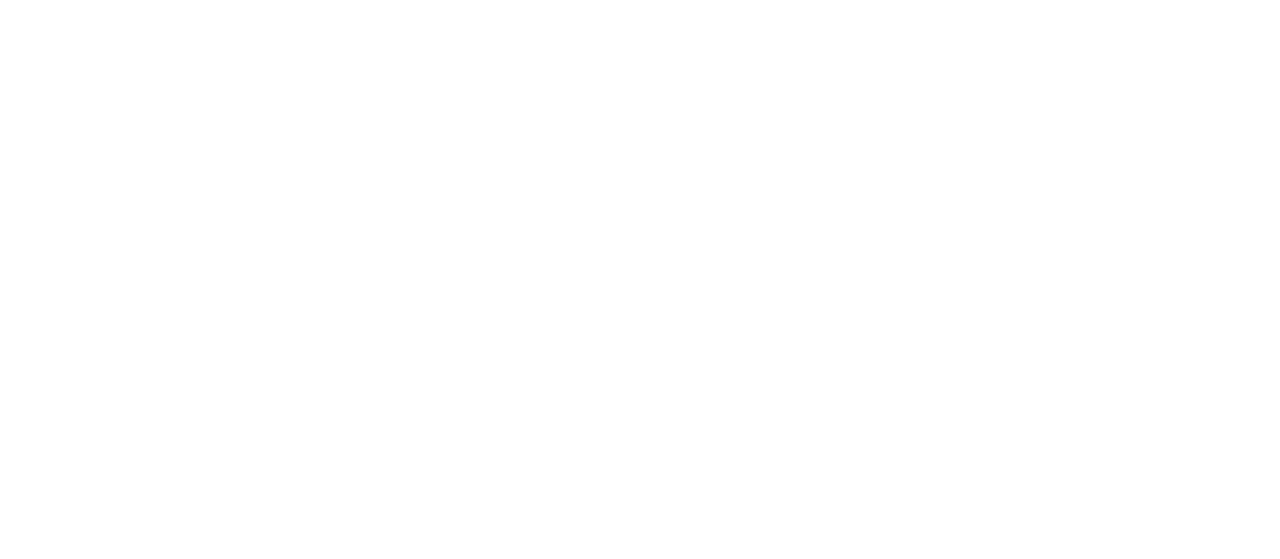 scroll, scrollTop: 0, scrollLeft: 0, axis: both 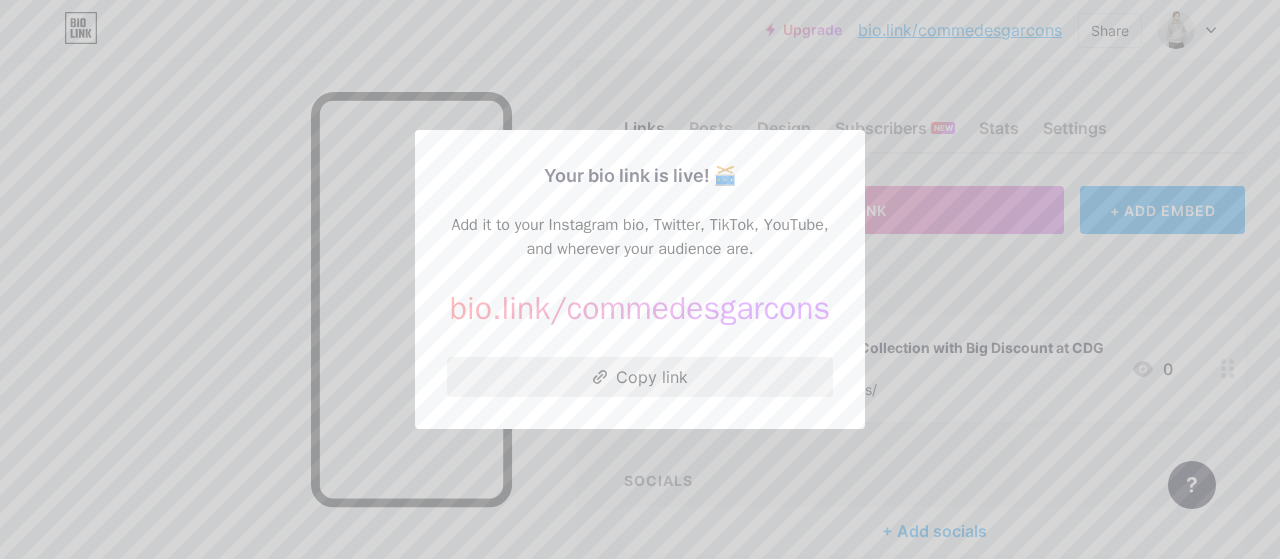 click on "Copy link" at bounding box center [640, 377] 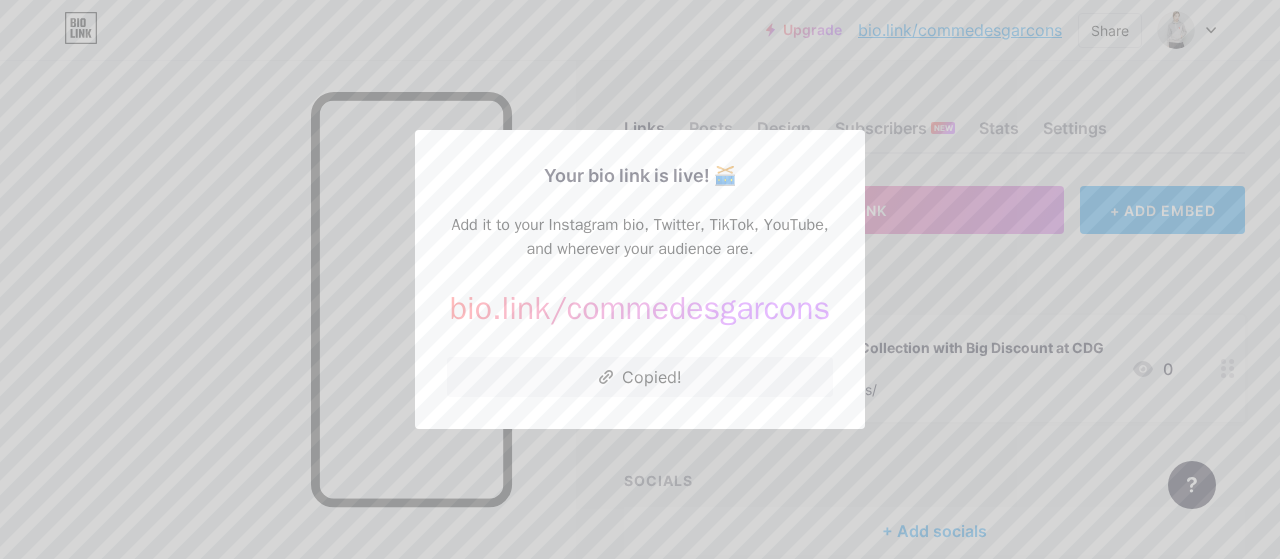 click at bounding box center [640, 279] 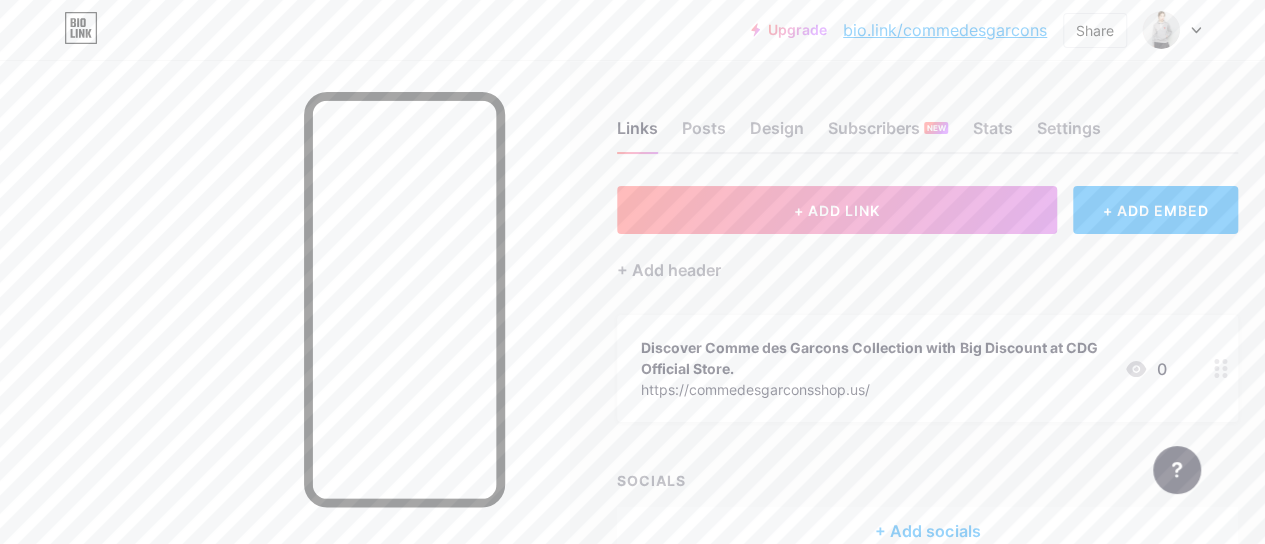 click on "Discover Comme des Garcons Collection with Big Discount at CDG Official Store." at bounding box center (874, 358) 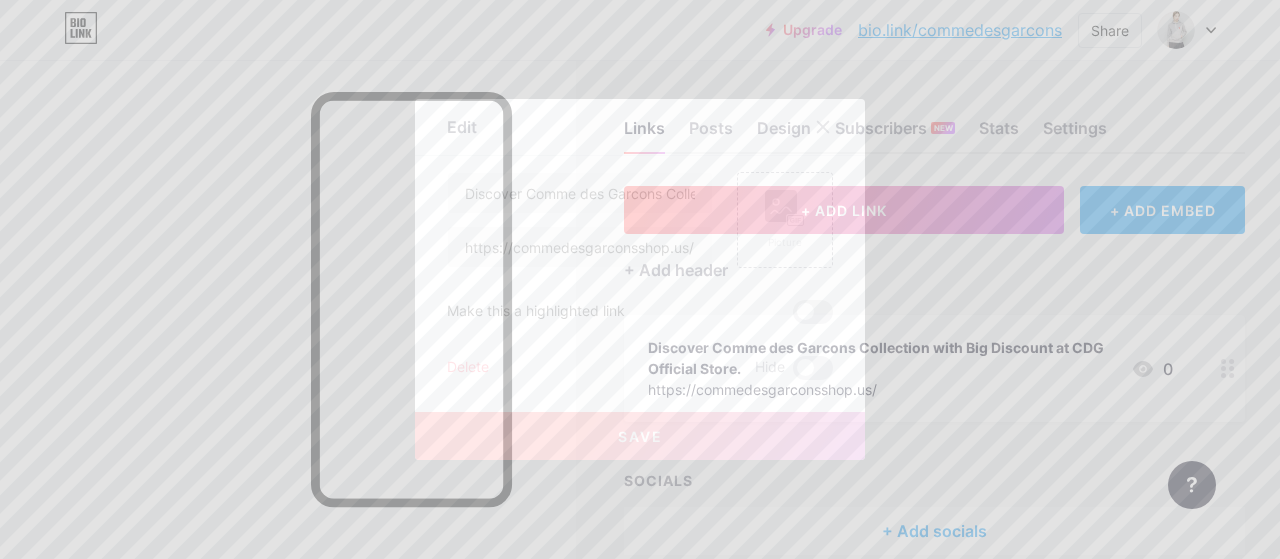 click on "Save" at bounding box center [640, 436] 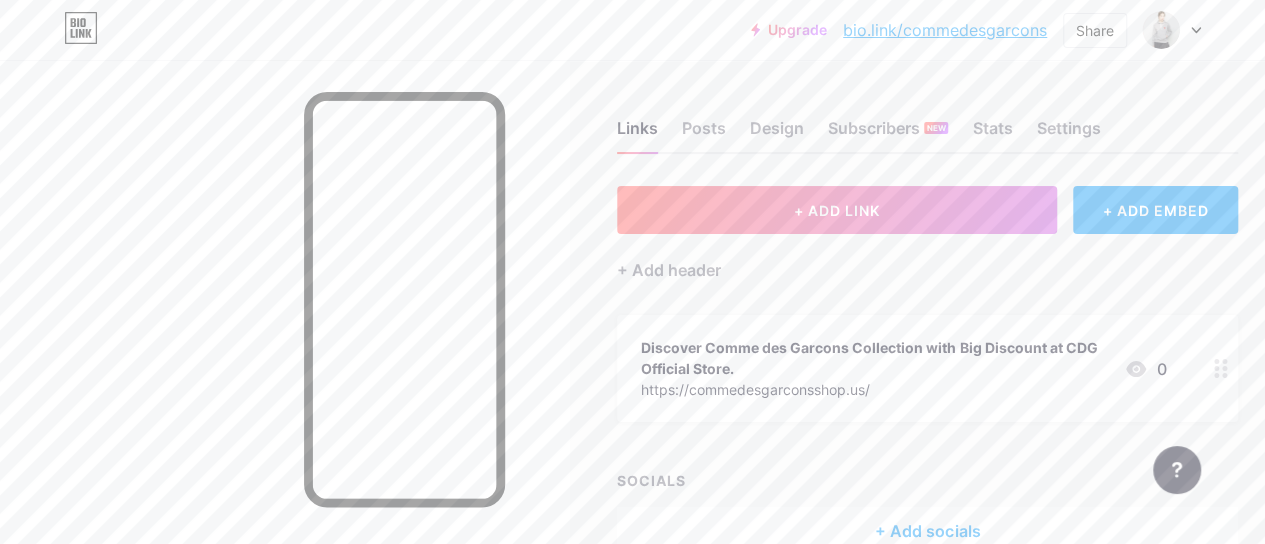 click on "Discover Comme des Garcons Collection with Big Discount at CDG Official Store." at bounding box center (874, 358) 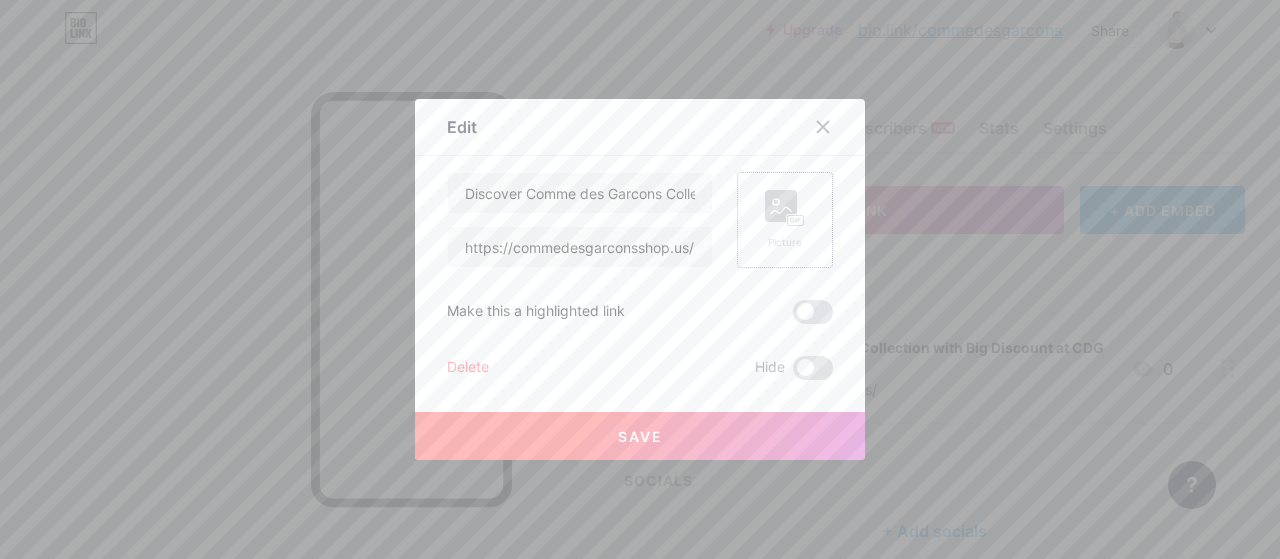 click on "Picture" at bounding box center [785, 220] 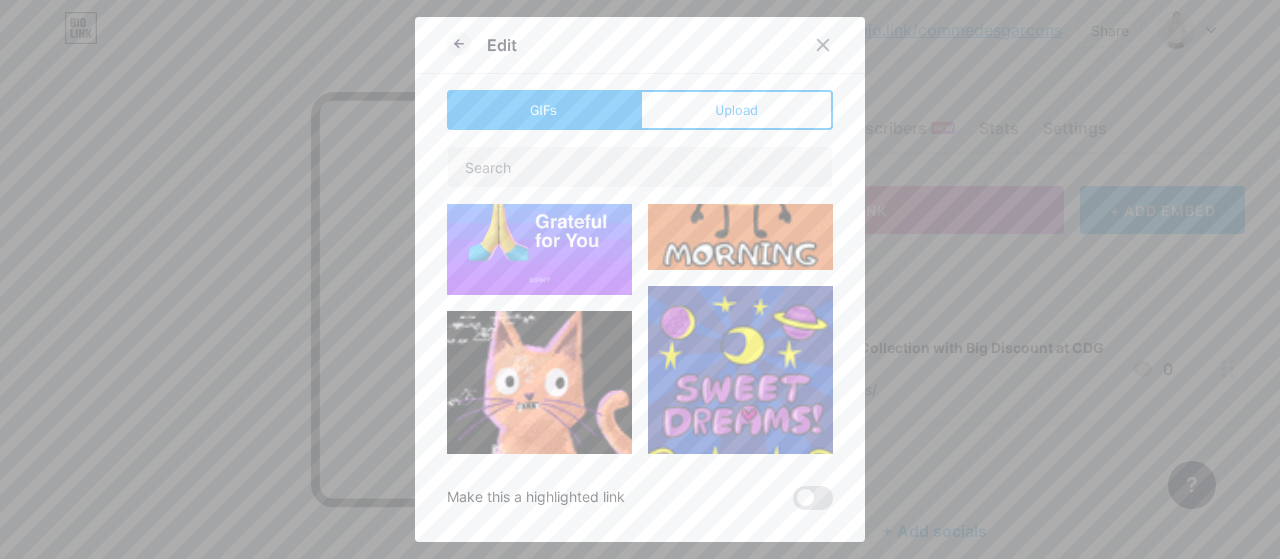 scroll, scrollTop: 800, scrollLeft: 0, axis: vertical 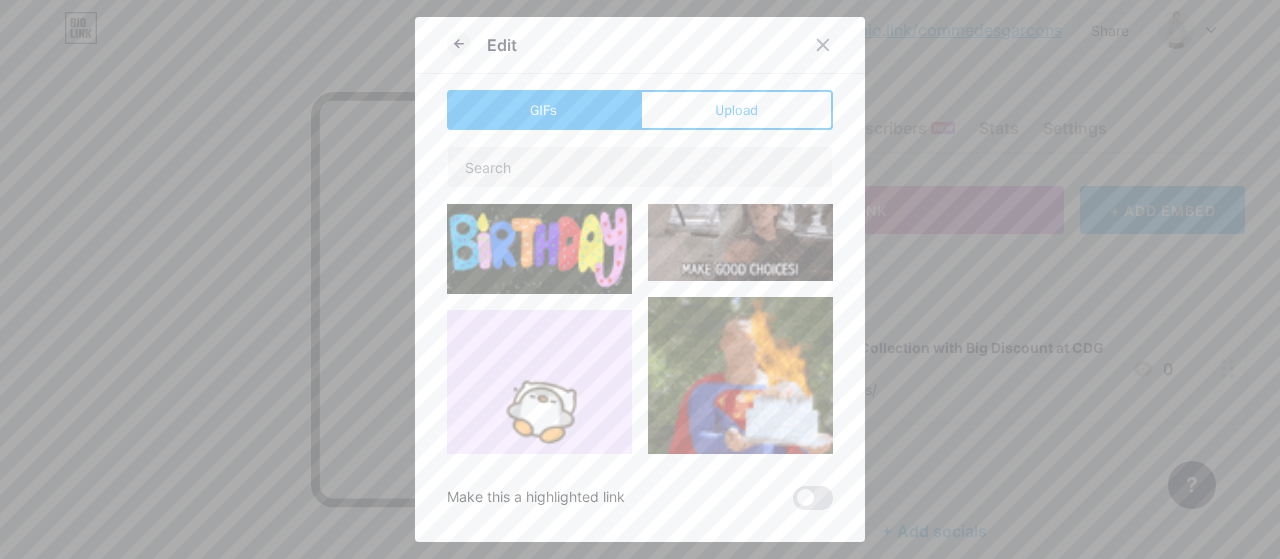 type on "Discover Comme des Garcons Collection with Big Discount at CDG Official Store." 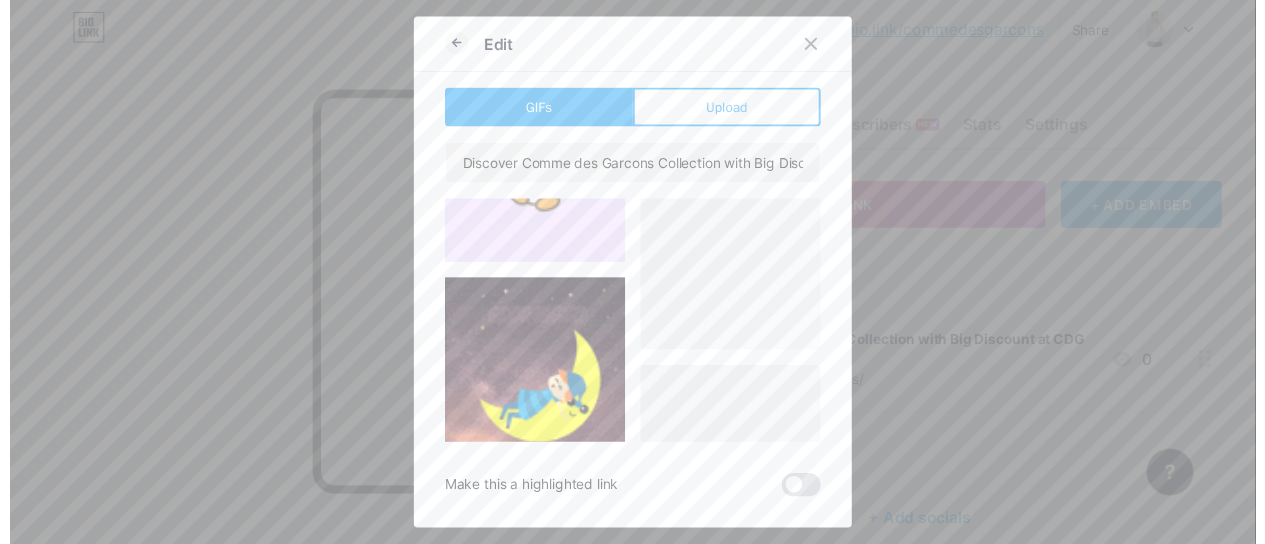 scroll, scrollTop: 1776, scrollLeft: 0, axis: vertical 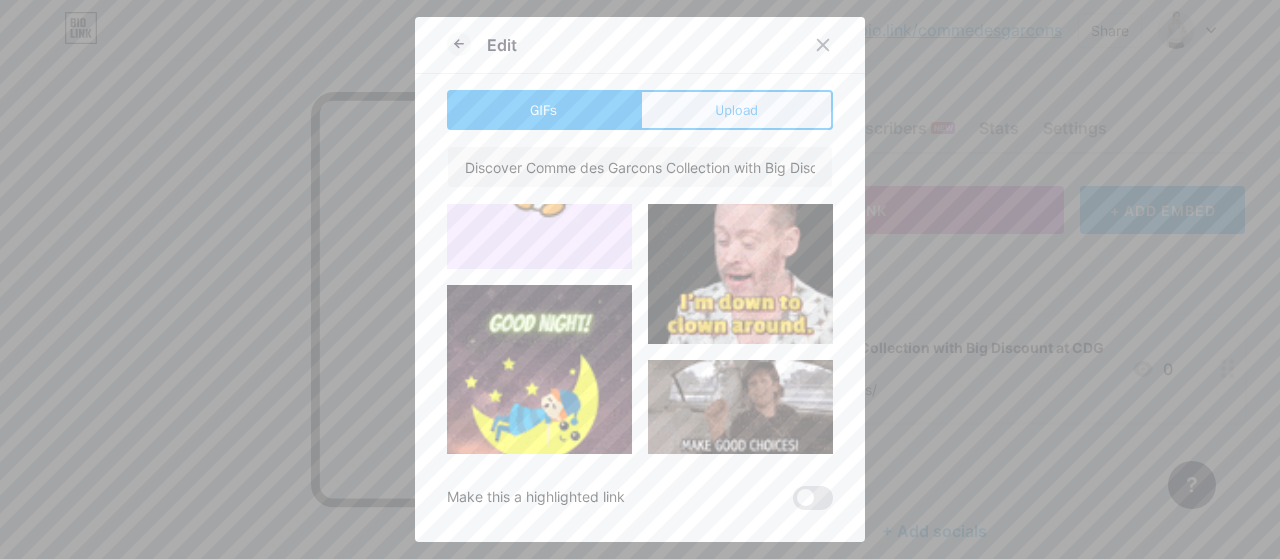 click on "Upload" at bounding box center (736, 110) 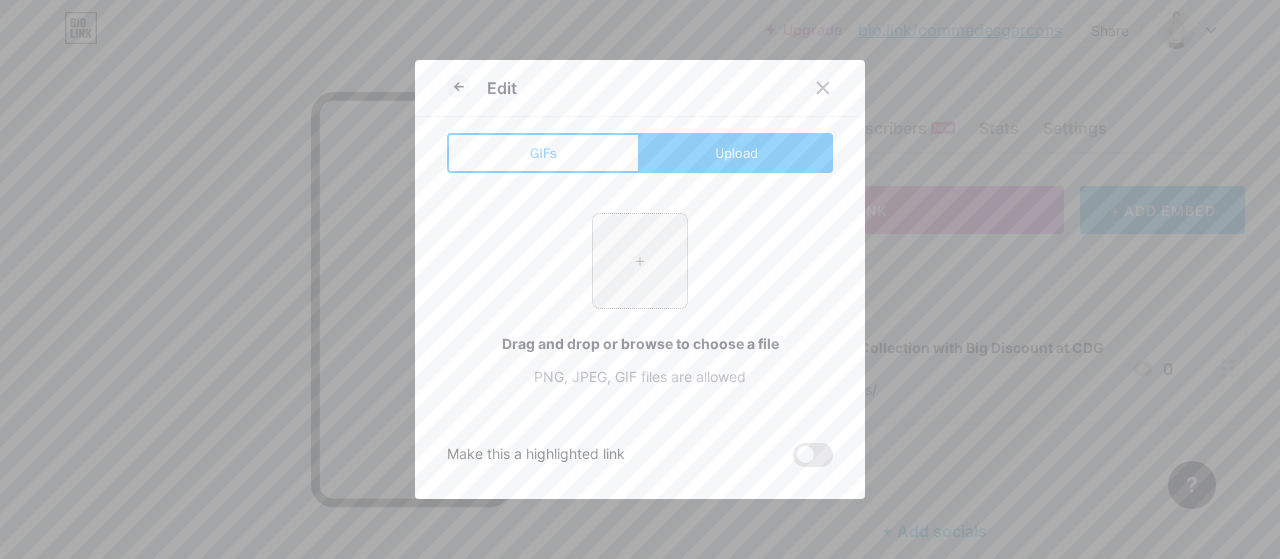 click at bounding box center (640, 261) 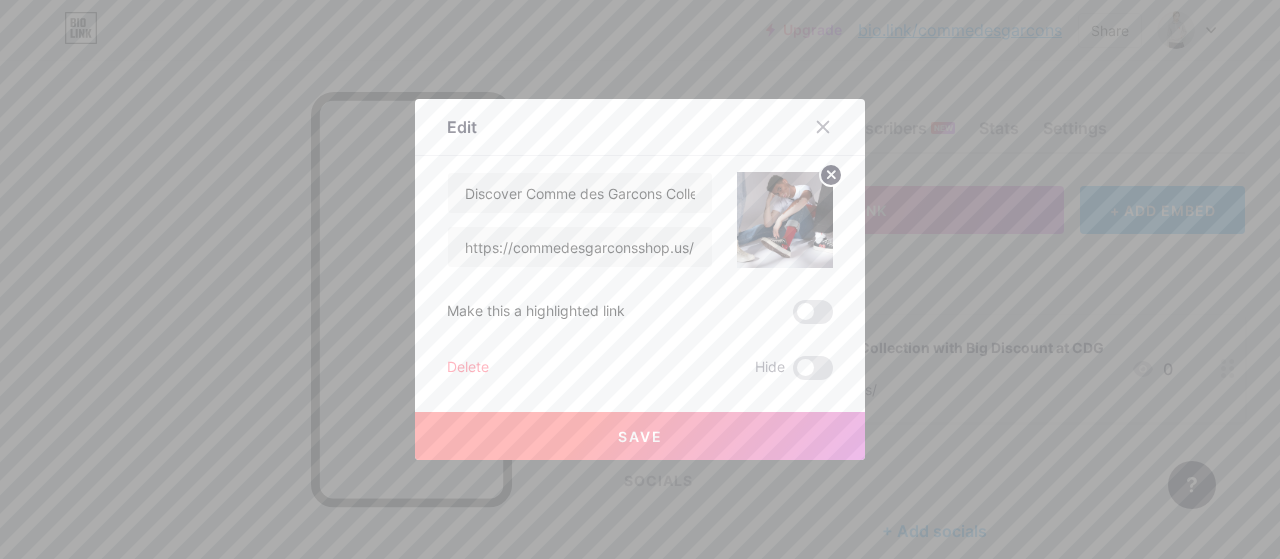 click on "Save" at bounding box center (640, 436) 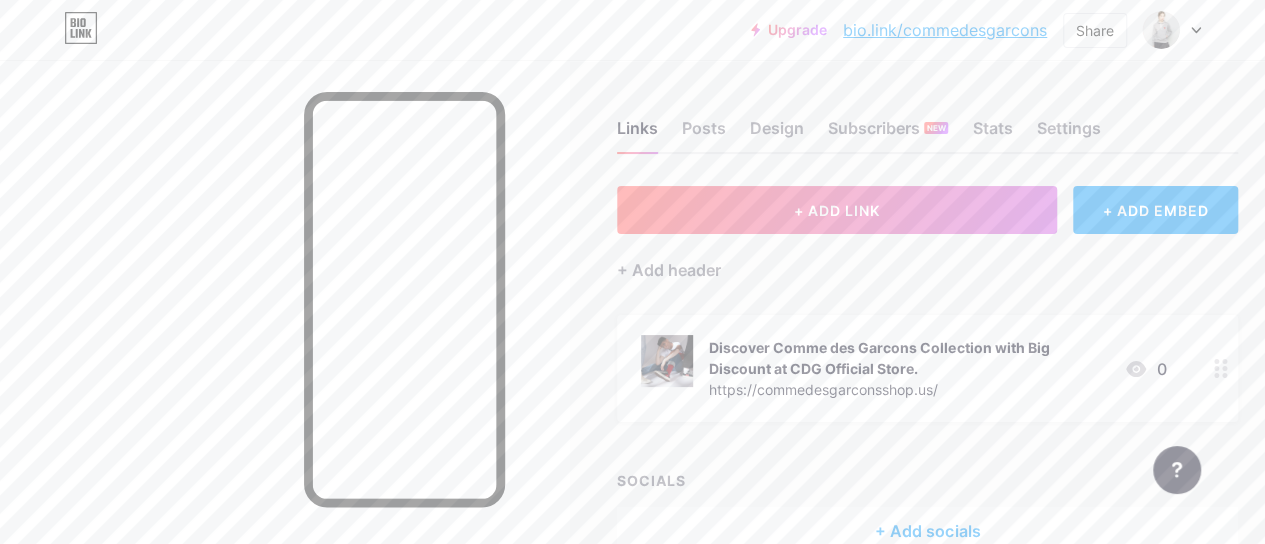 click on "https://commedesgarconsshop.us/" at bounding box center [908, 389] 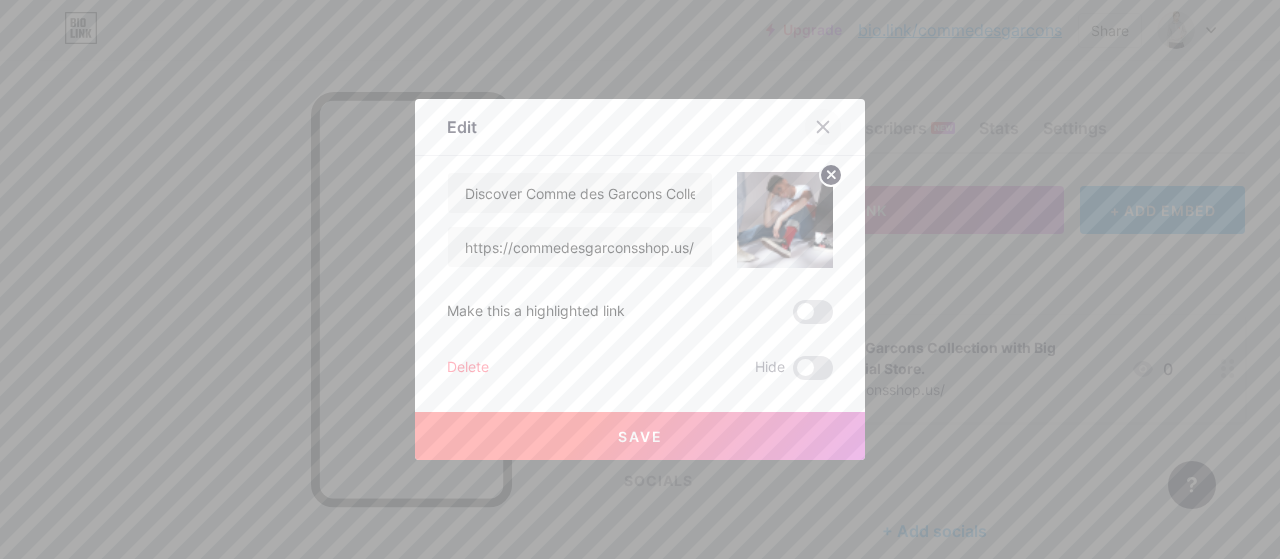 click at bounding box center (823, 127) 